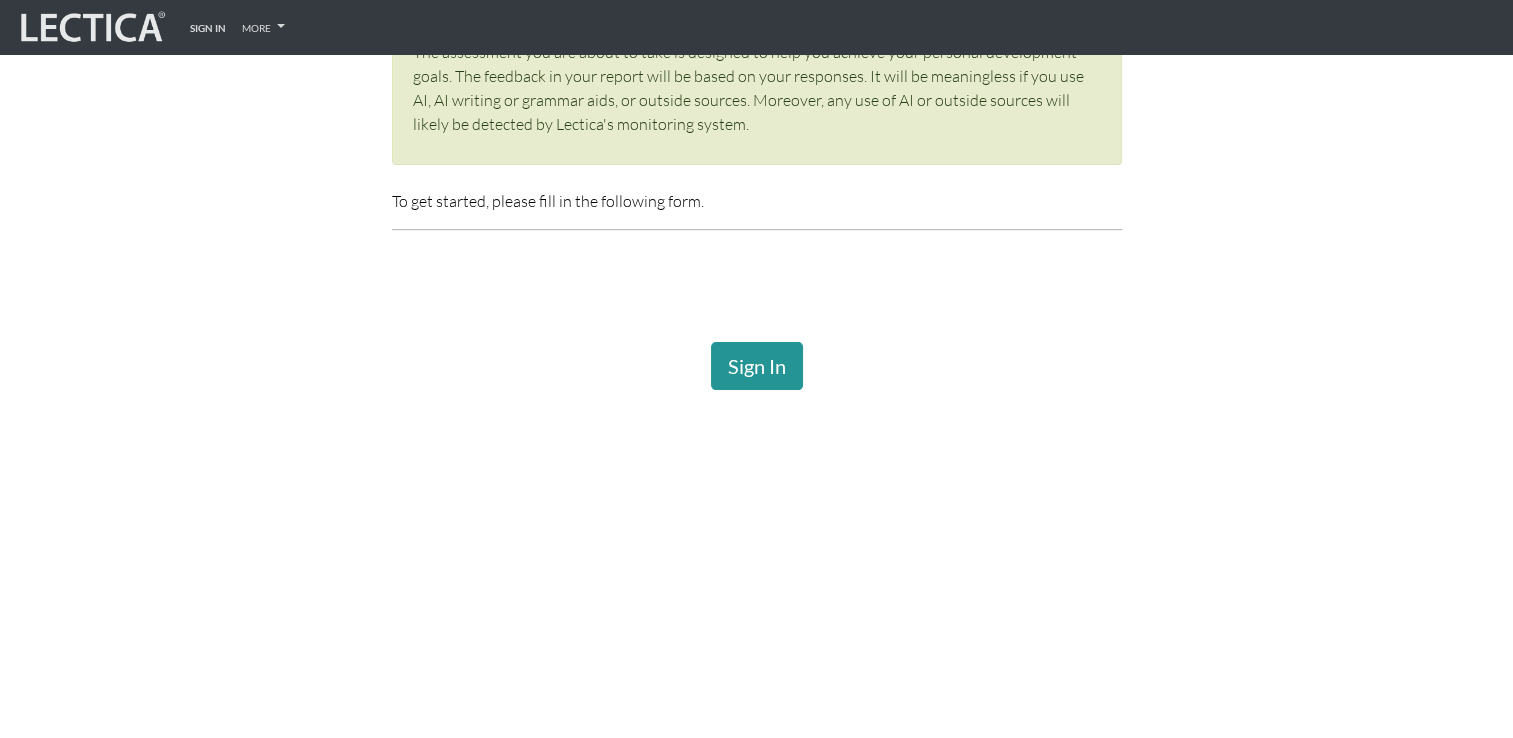 scroll, scrollTop: 300, scrollLeft: 0, axis: vertical 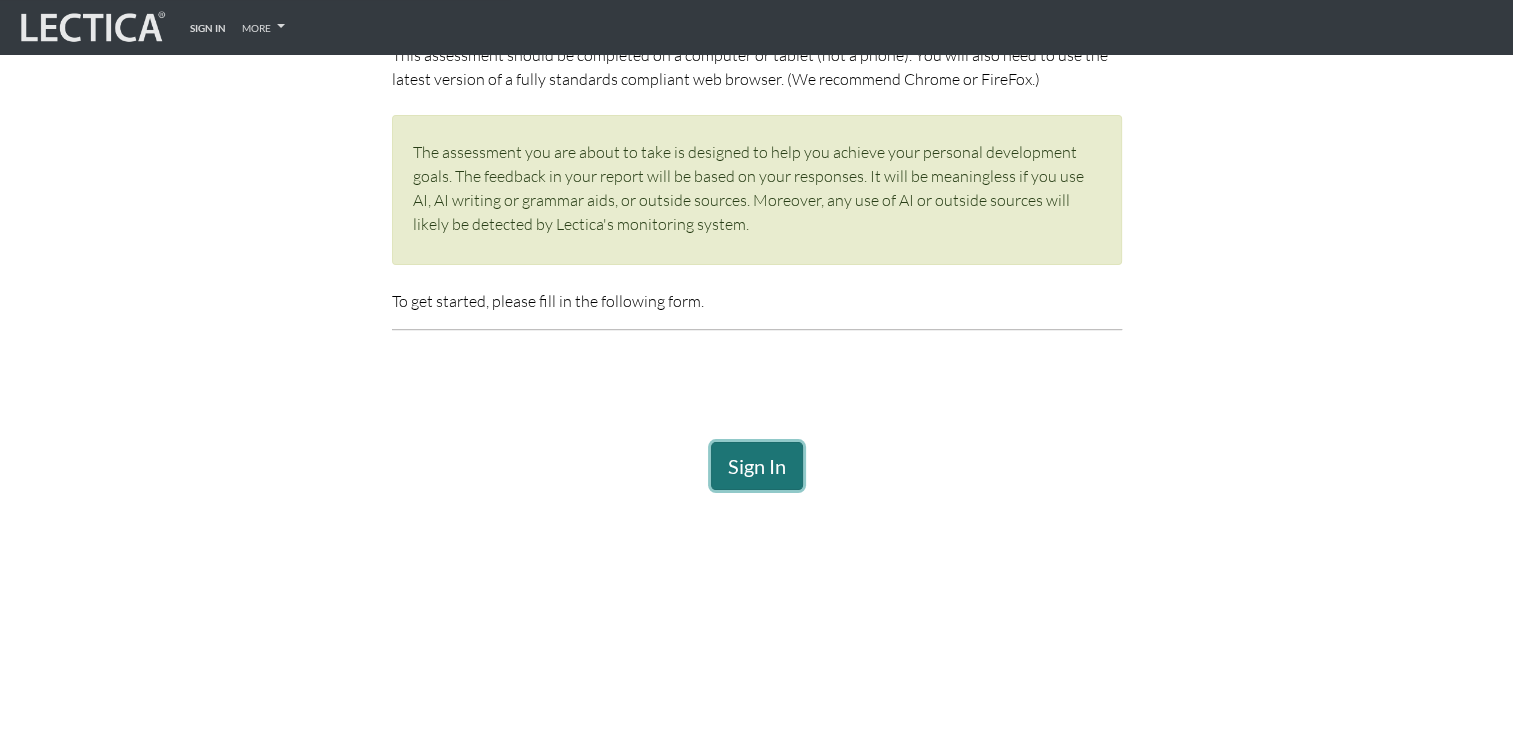 click on "Sign In" at bounding box center [757, 466] 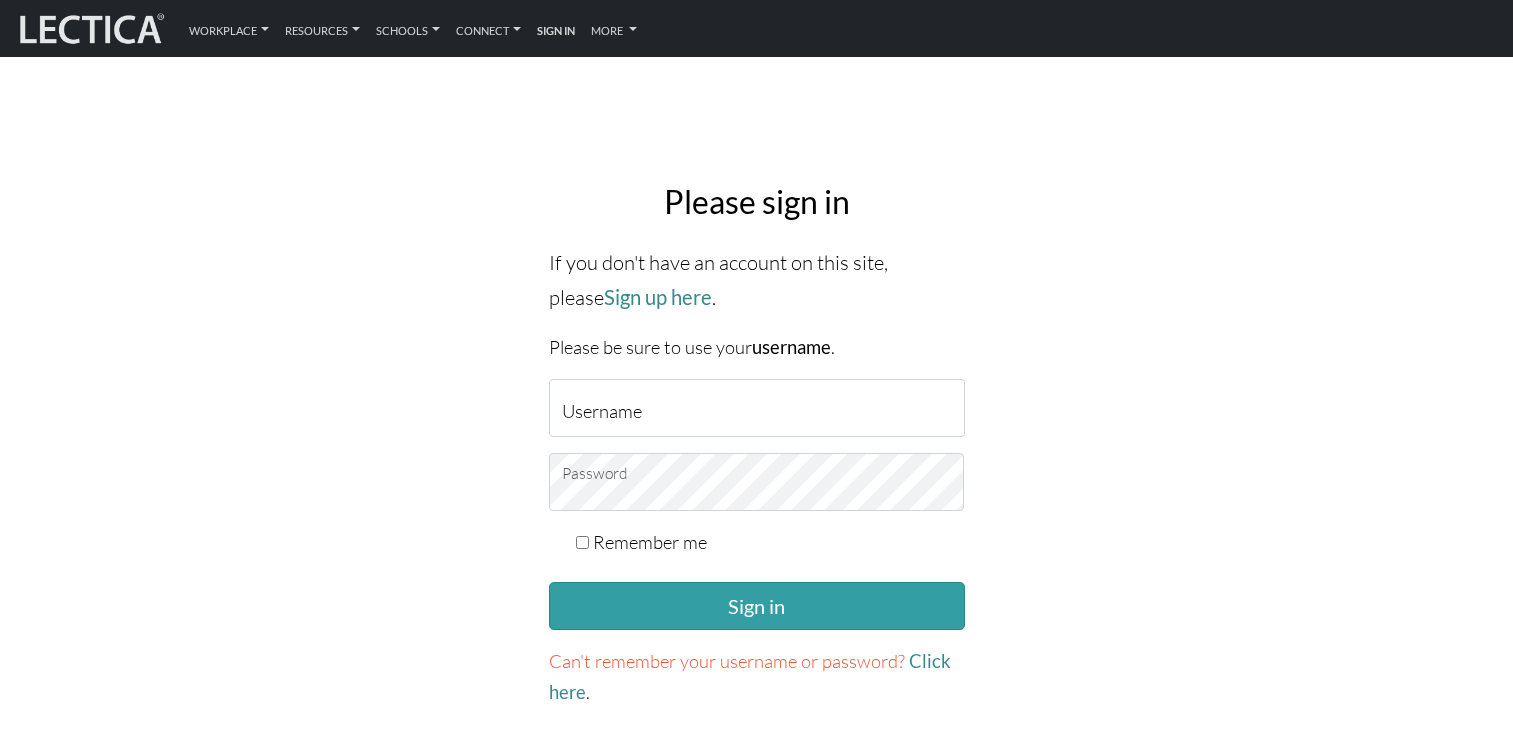scroll, scrollTop: 0, scrollLeft: 0, axis: both 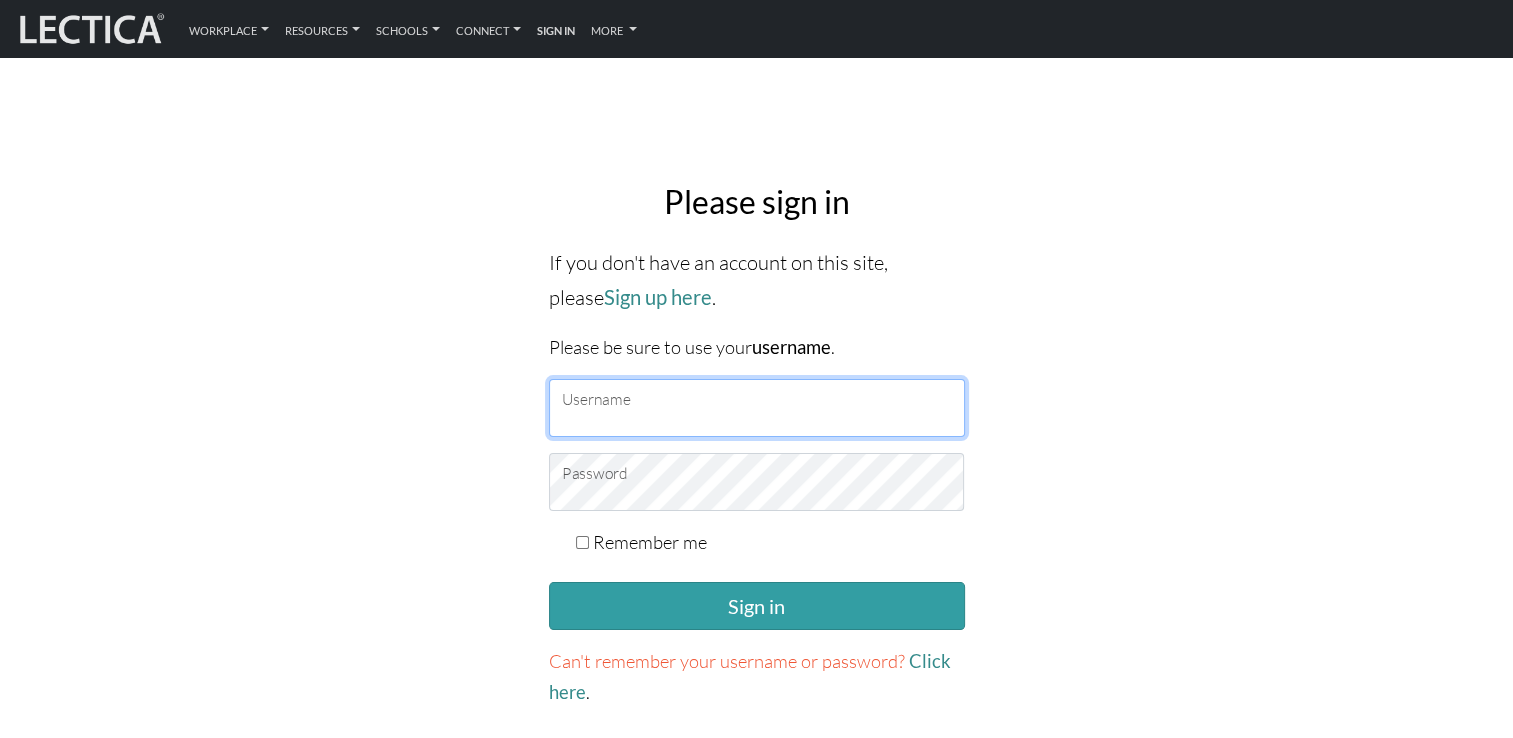 click on "Username" at bounding box center [757, 408] 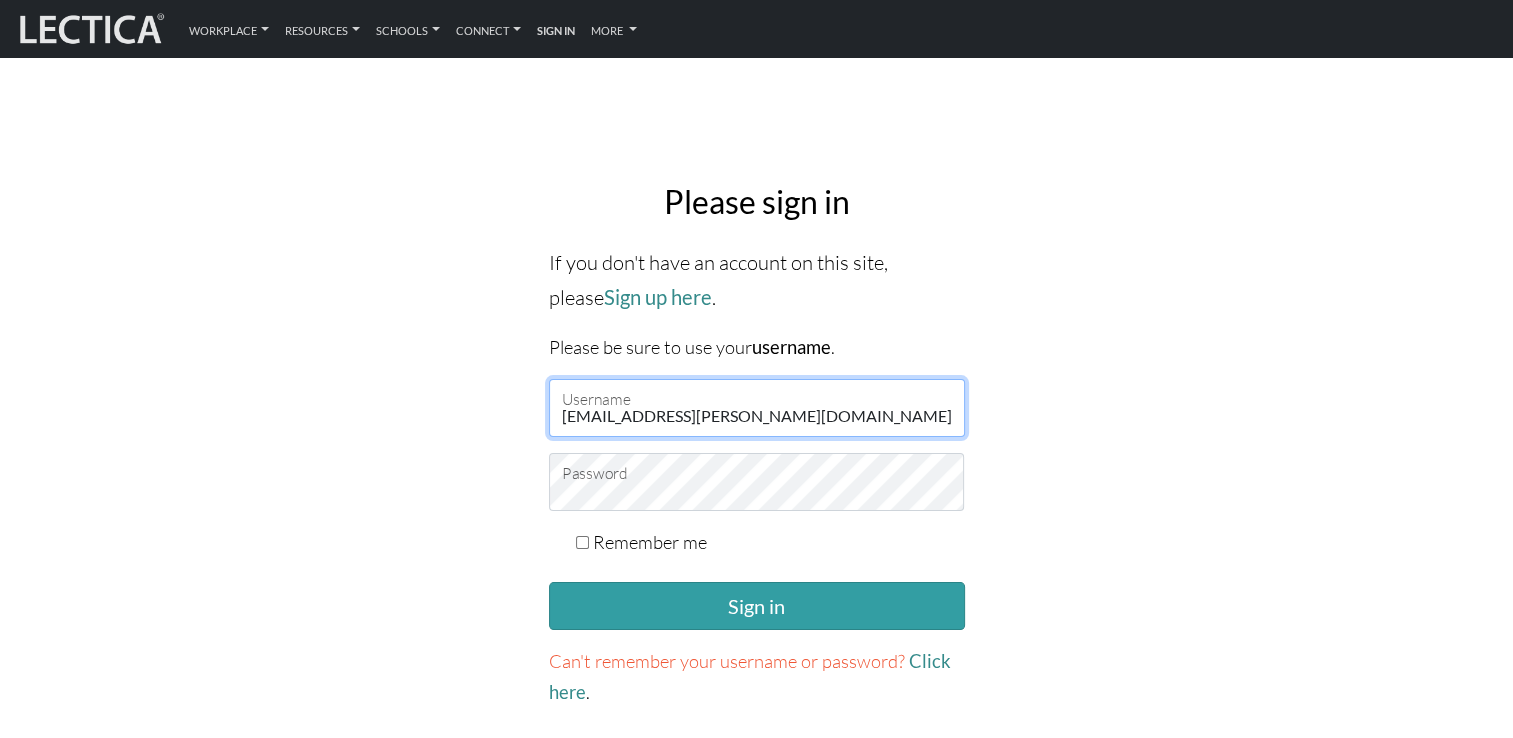 type on "[EMAIL_ADDRESS][PERSON_NAME][DOMAIN_NAME]" 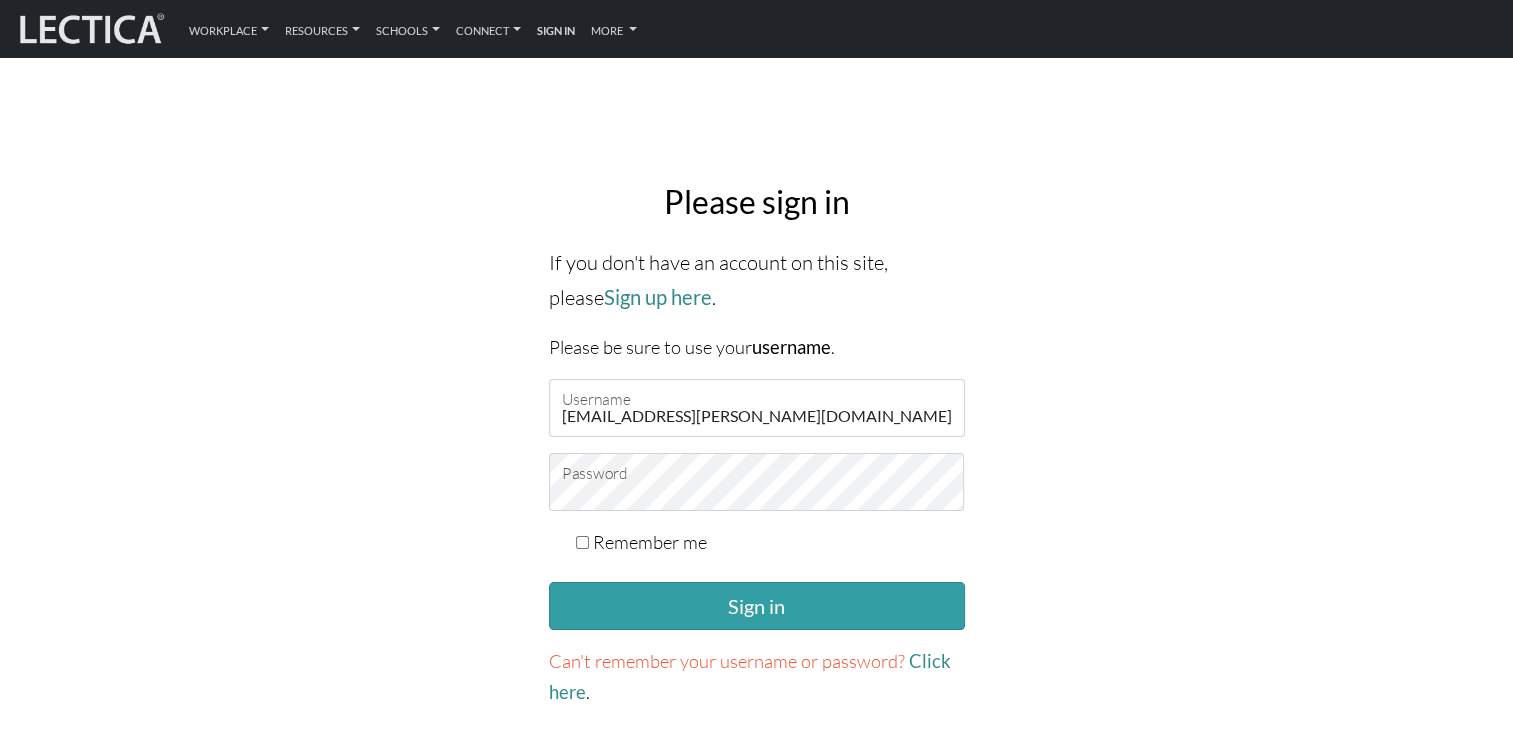 click on "Remember me" at bounding box center (582, 542) 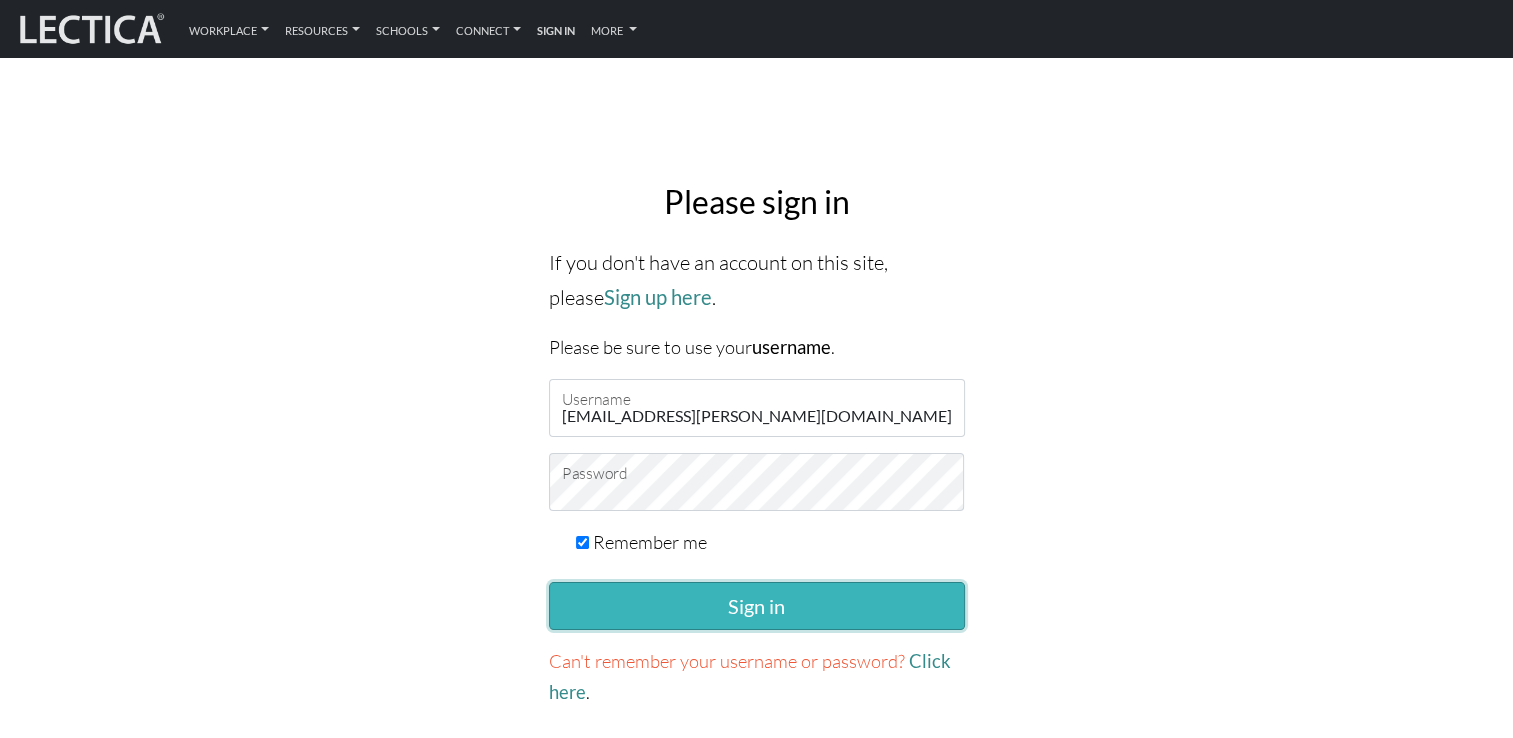 click on "Sign in" at bounding box center (757, 606) 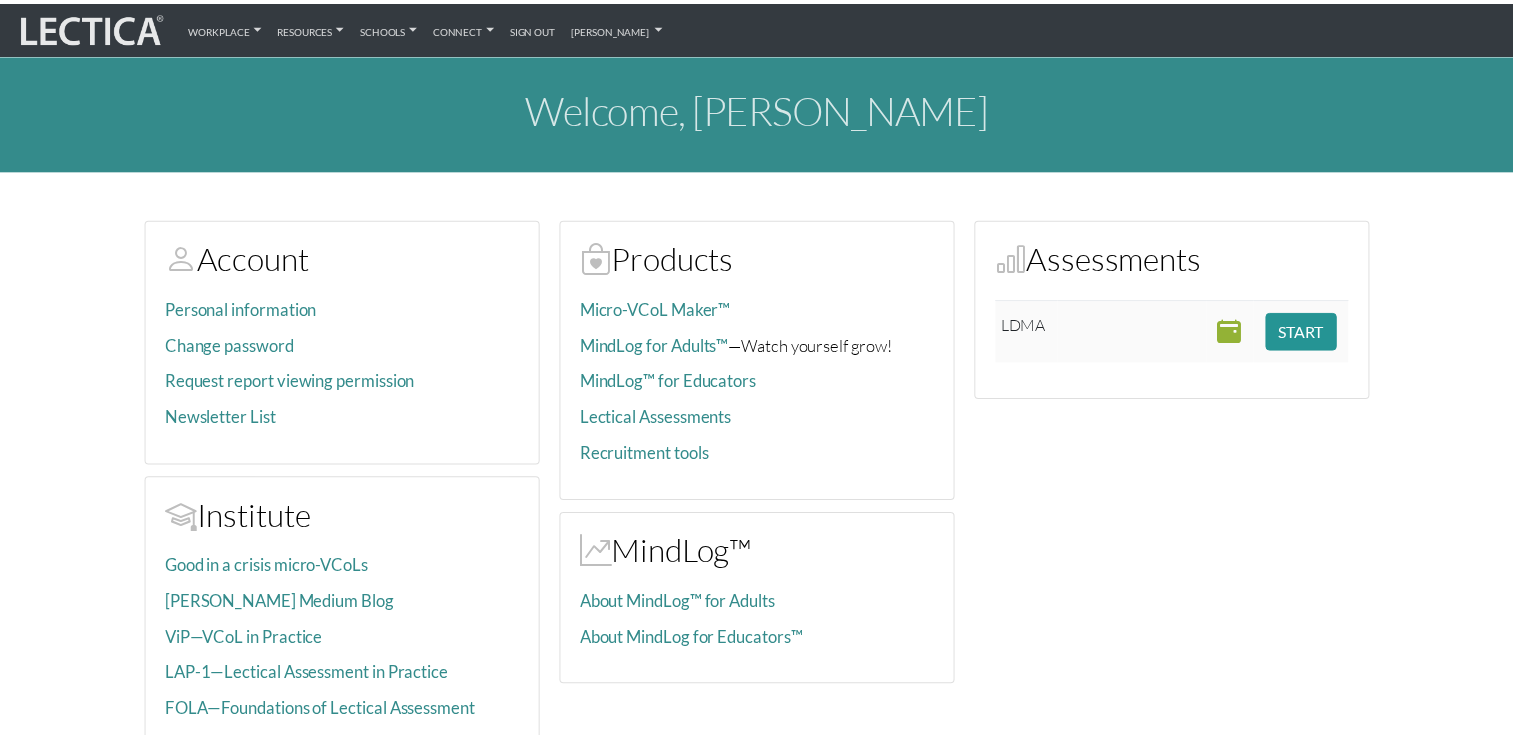 scroll, scrollTop: 0, scrollLeft: 0, axis: both 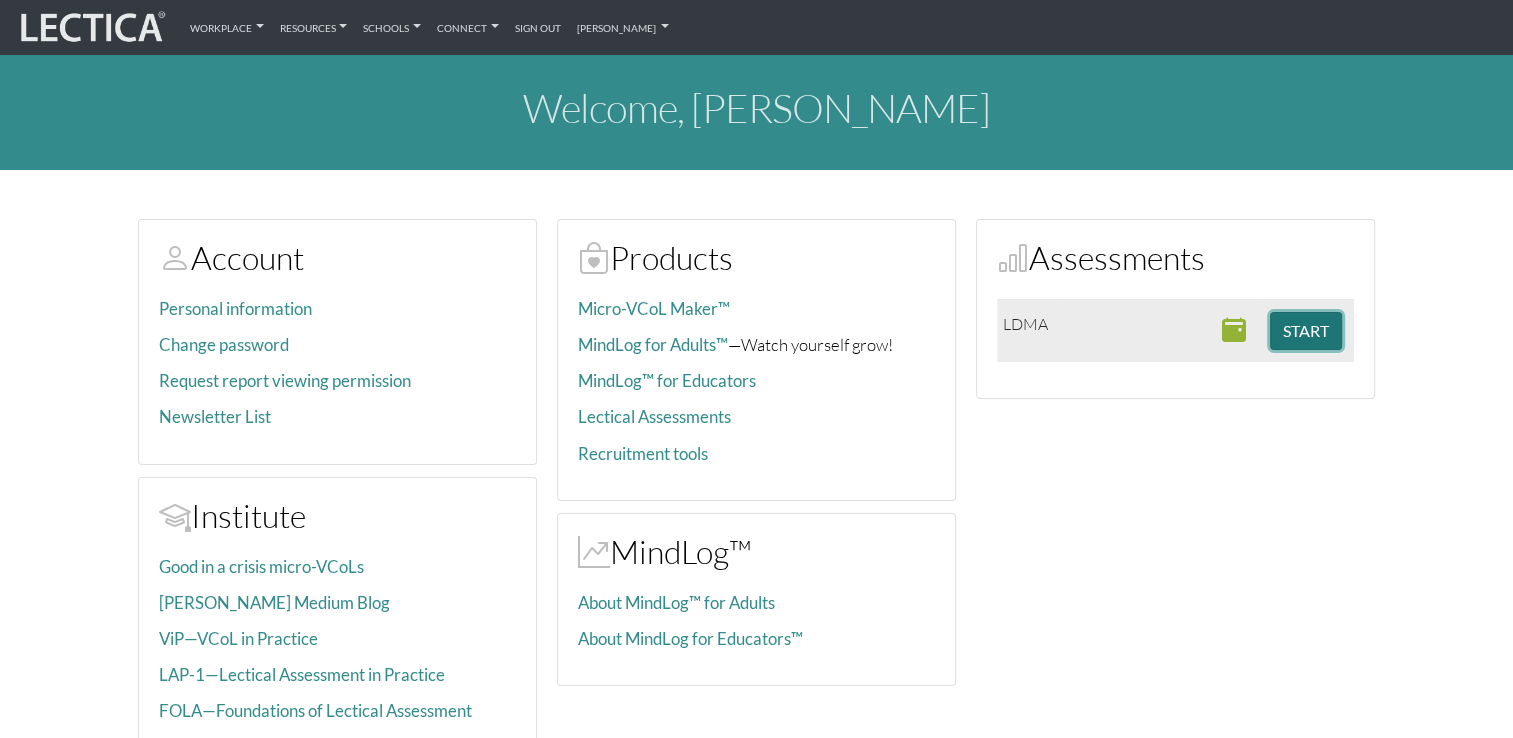 click on "START" at bounding box center [1306, 331] 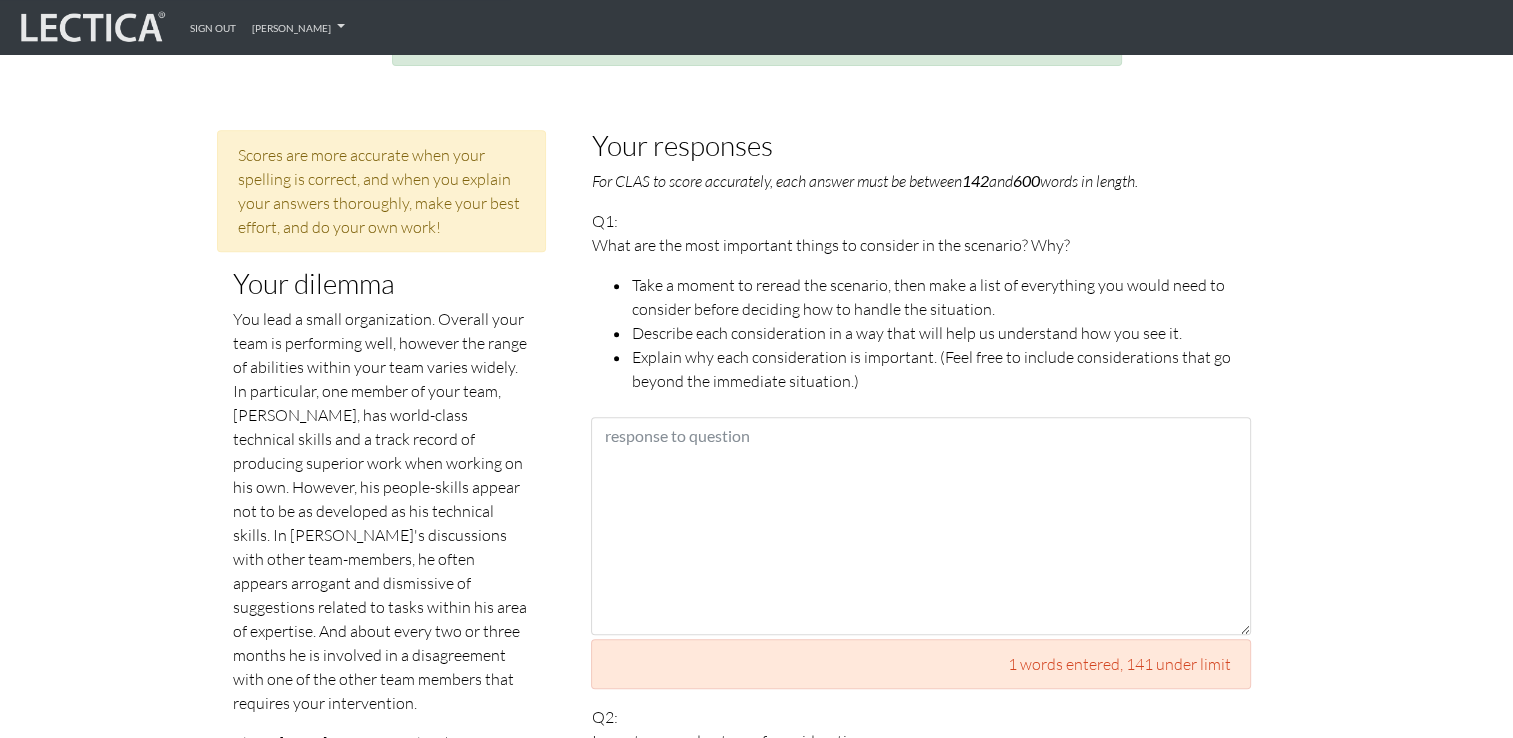 scroll, scrollTop: 833, scrollLeft: 0, axis: vertical 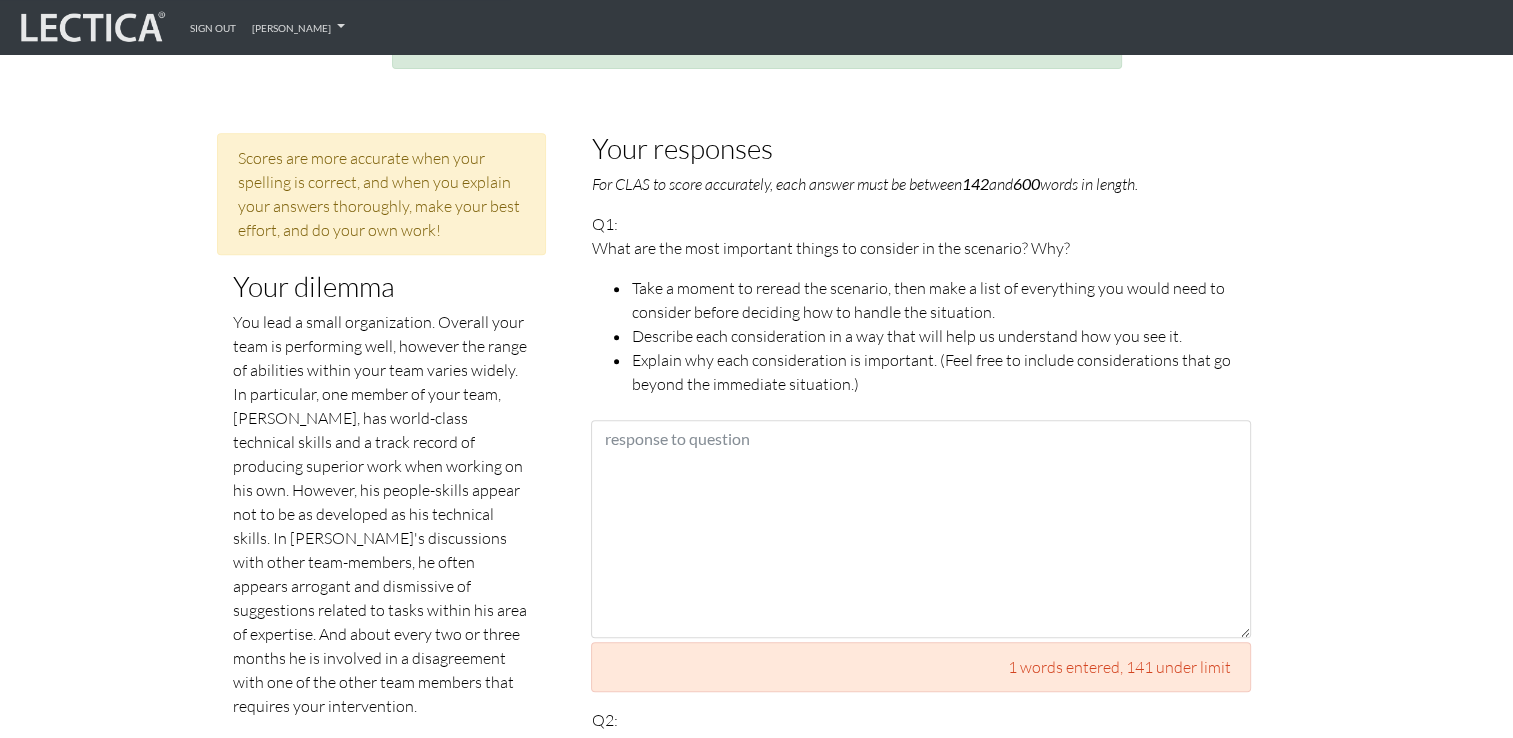 click on "Explain why each consideration is important. (Feel free to include considerations that go beyond the immediate situation.)" at bounding box center [941, 372] 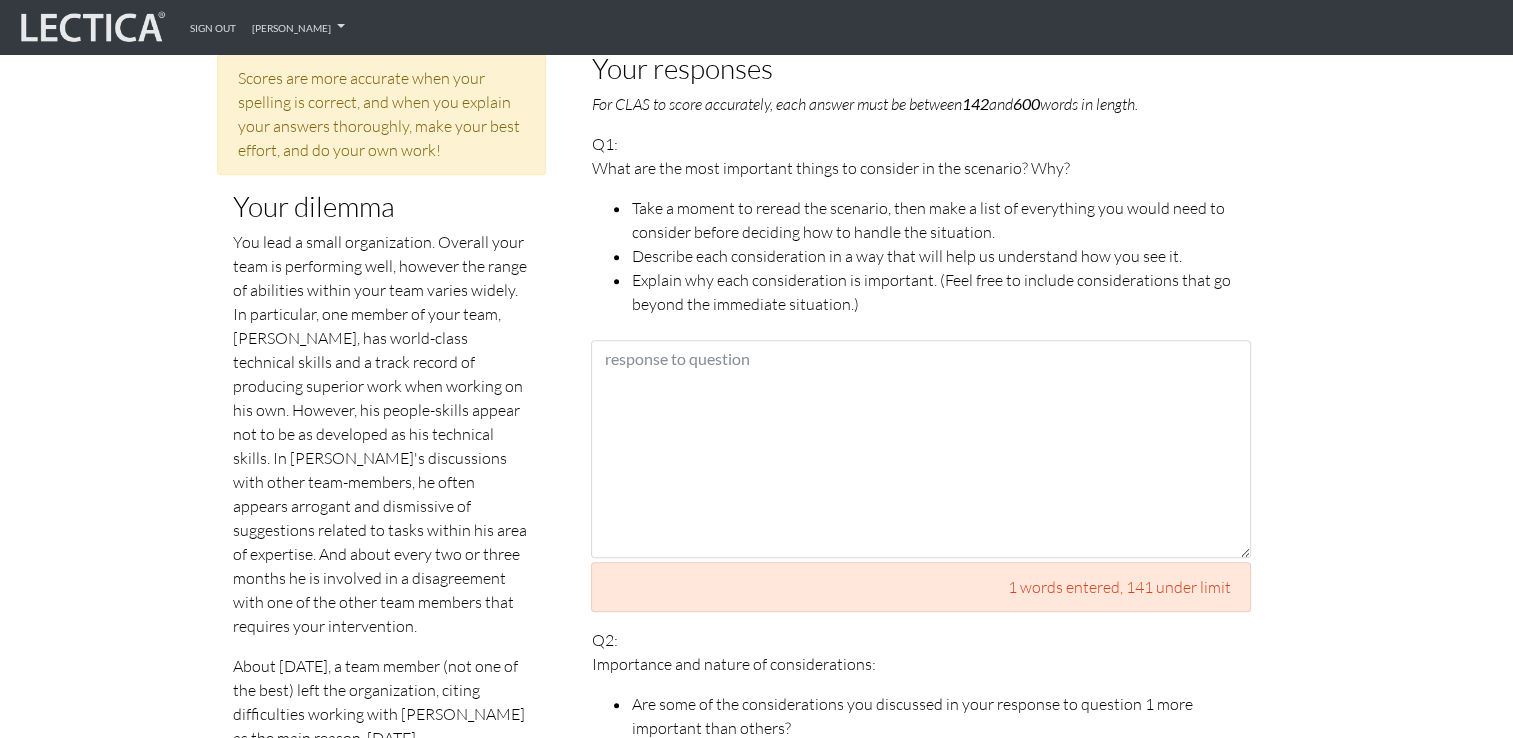 scroll, scrollTop: 833, scrollLeft: 0, axis: vertical 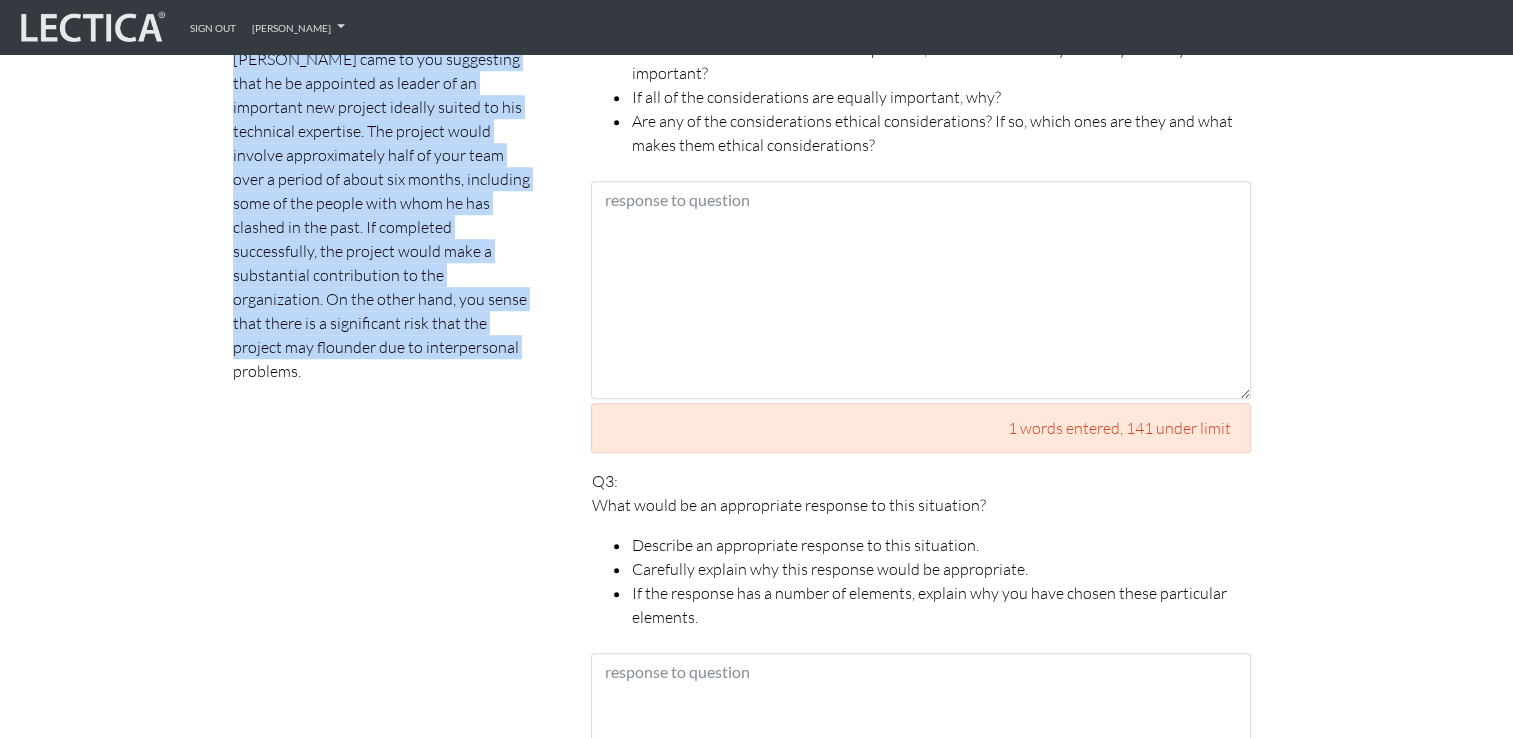 drag, startPoint x: 234, startPoint y: 264, endPoint x: 456, endPoint y: 279, distance: 222.50618 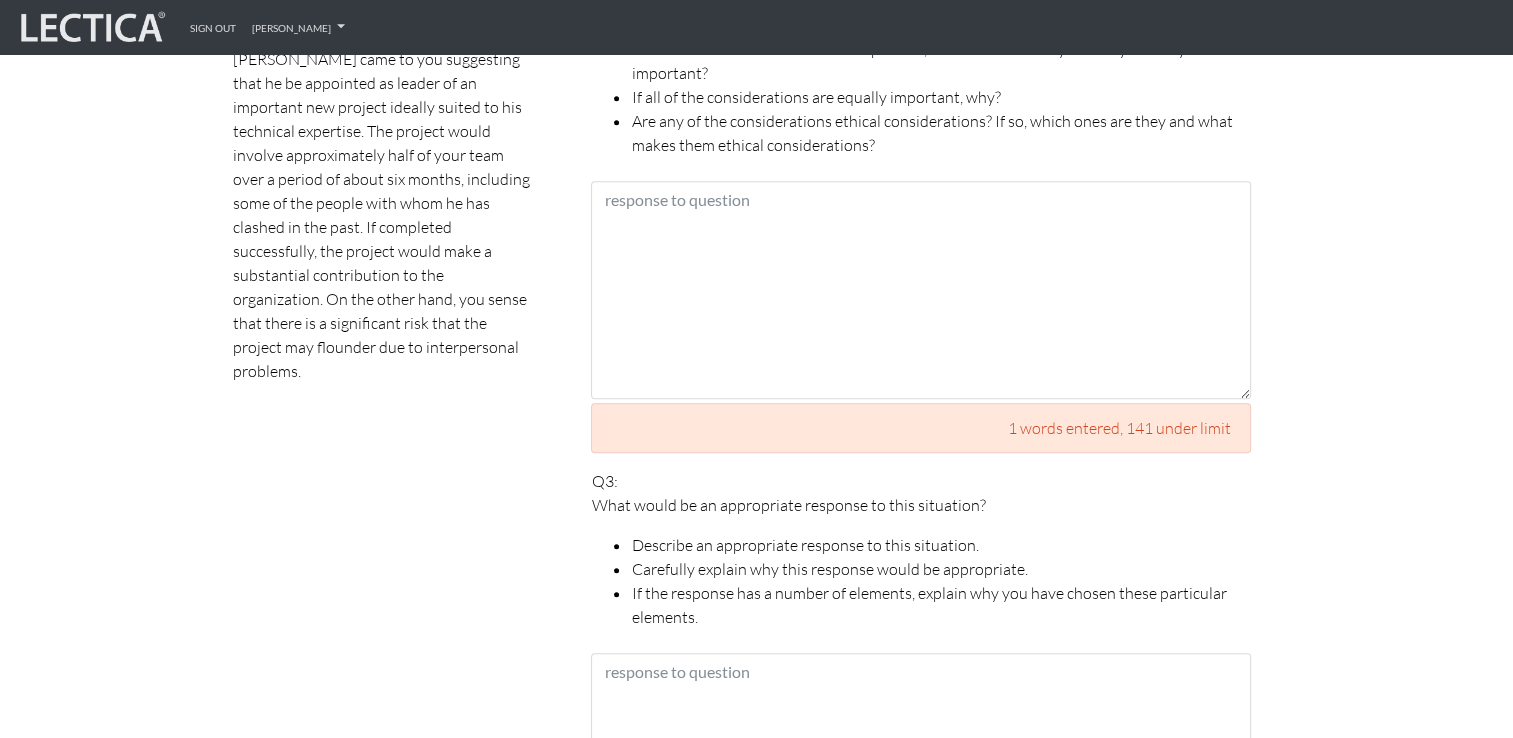 click on "Scores are more accurate when your spelling is correct, and when you explain your answers thoroughly, make your best effort, and do your own work!
Your dilemma   You lead a small organization. Overall your team is performing well, however the range of abilities within your team varies widely. In particular, one member of your team, John, has world-class technical skills and a track record of producing superior work when working on his own. However, his people-skills appear not to be as developed as his technical skills. In John's discussions with other team-members, he often appears arrogant and dismissive of suggestions related to tasks within his area of expertise. And about every two or three months he is involved in a disagreement with one of the other team members that requires your intervention." at bounding box center (382, 812) 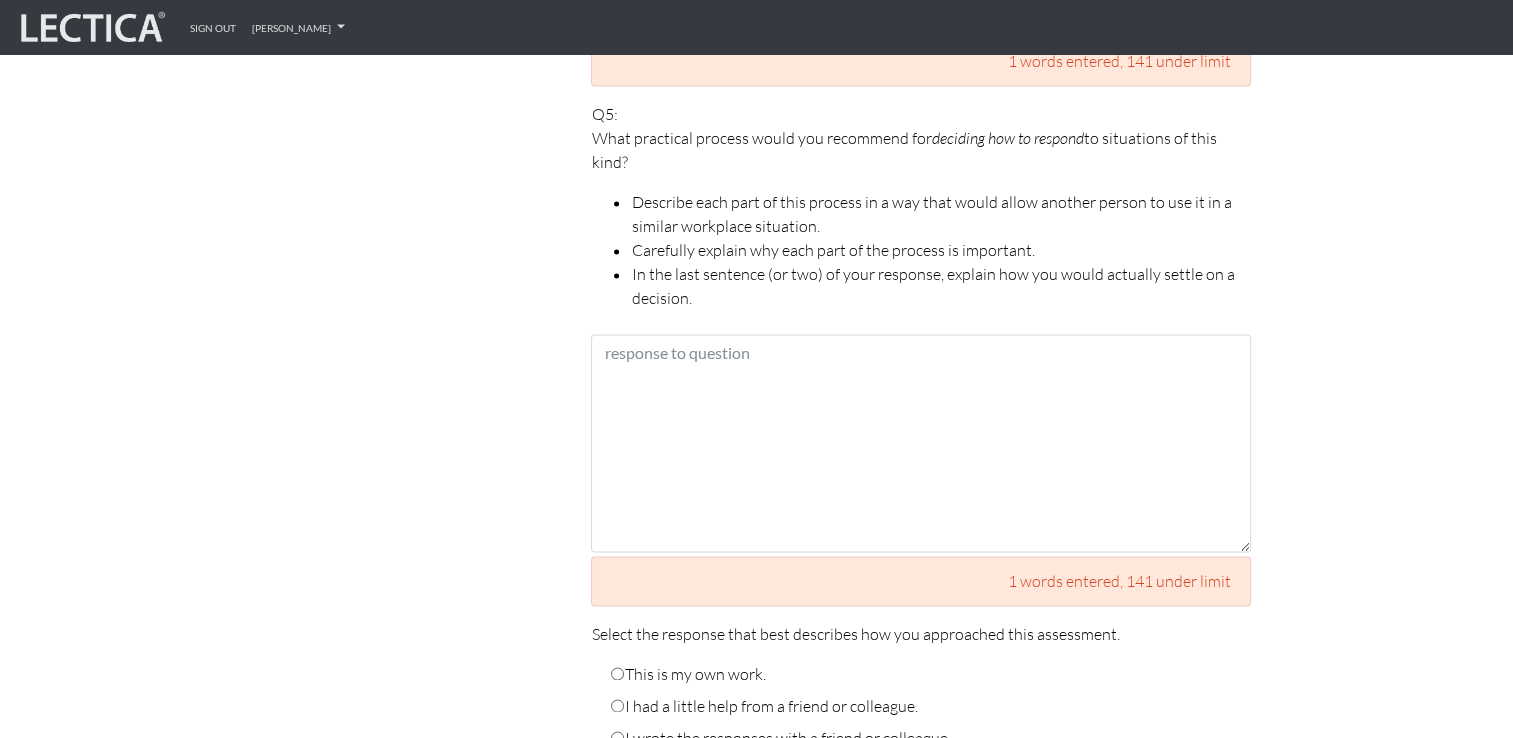 scroll, scrollTop: 3216, scrollLeft: 0, axis: vertical 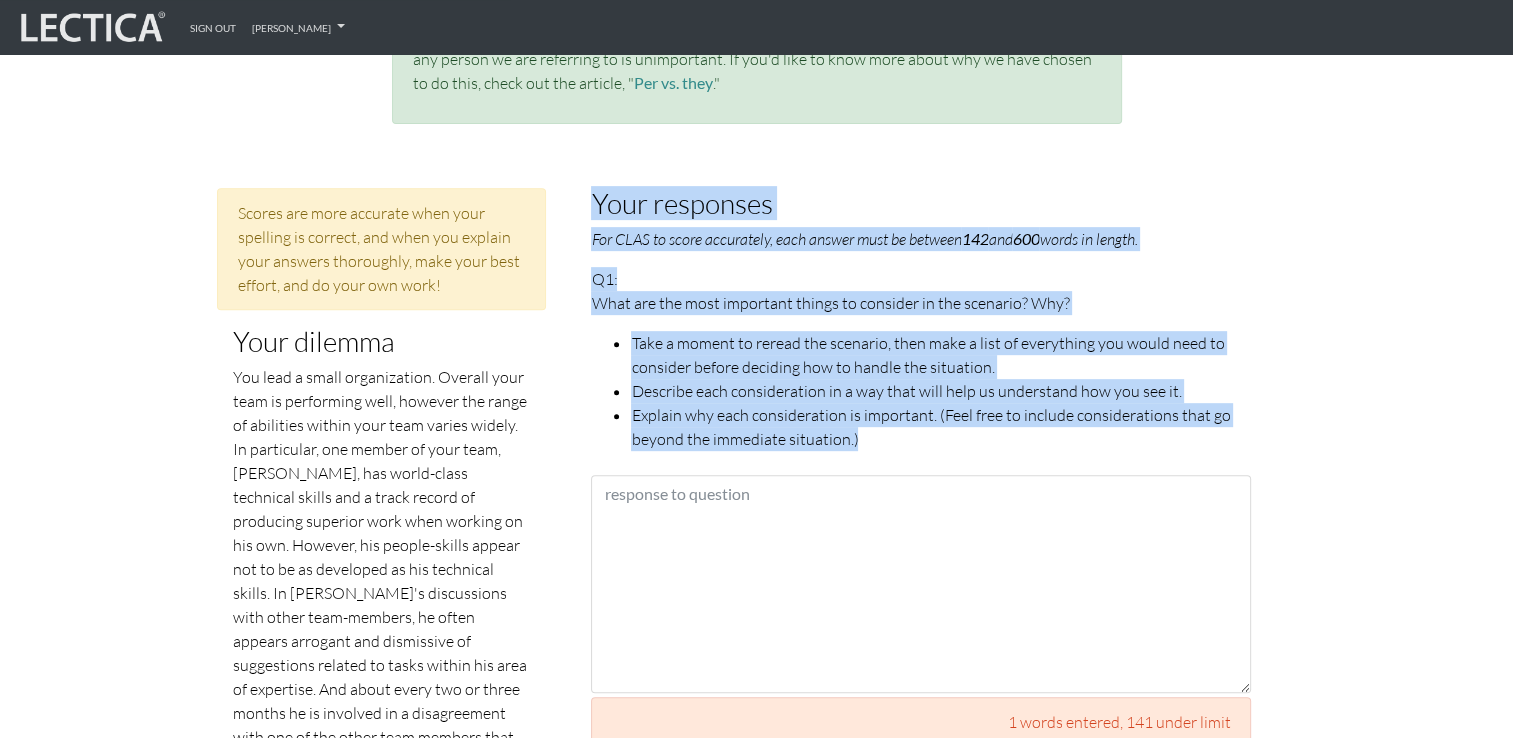 drag, startPoint x: 591, startPoint y: 180, endPoint x: 961, endPoint y: 435, distance: 449.36066 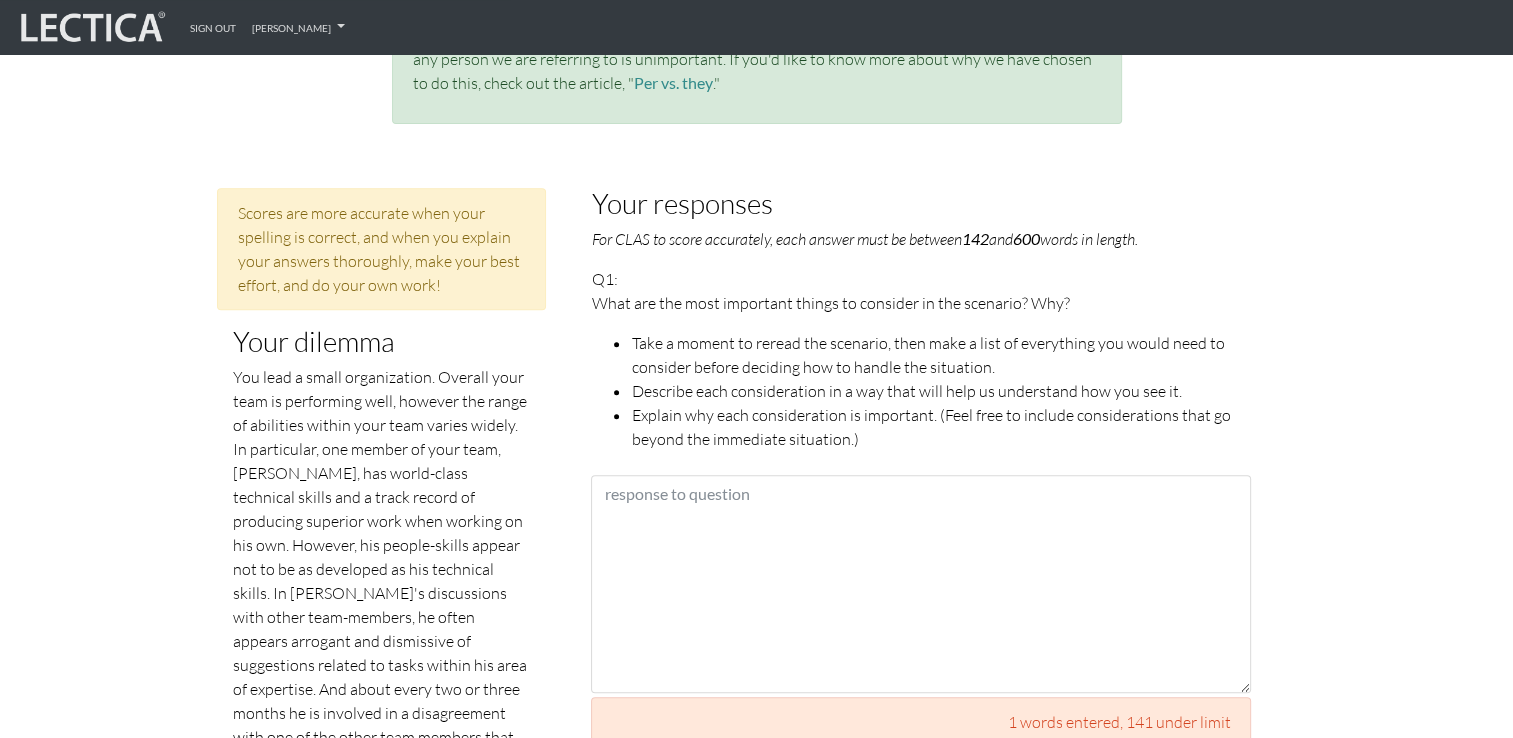 click on "Take a moment to reread the scenario, then make a list of everything you would need to consider before deciding how to handle the situation." at bounding box center [941, 355] 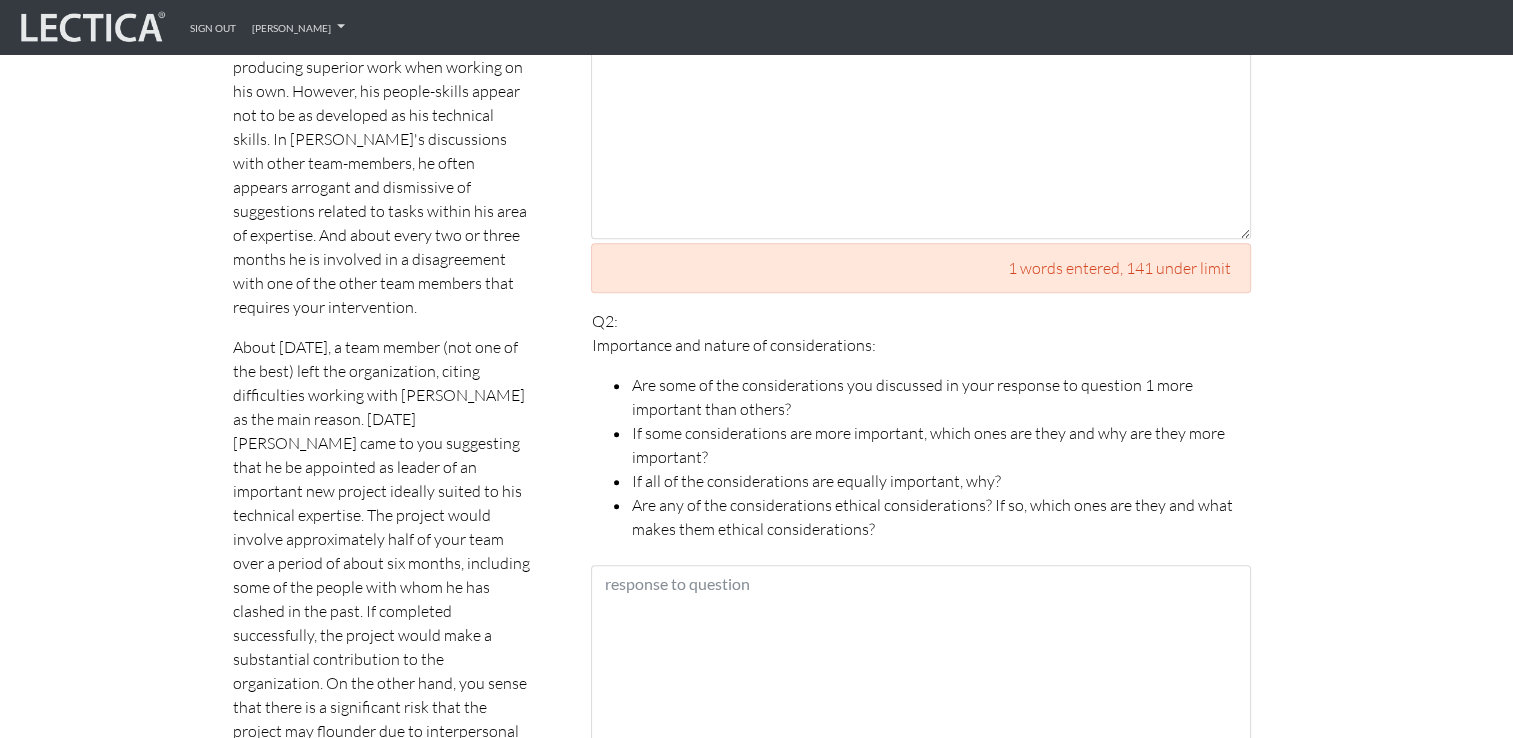 scroll, scrollTop: 1278, scrollLeft: 0, axis: vertical 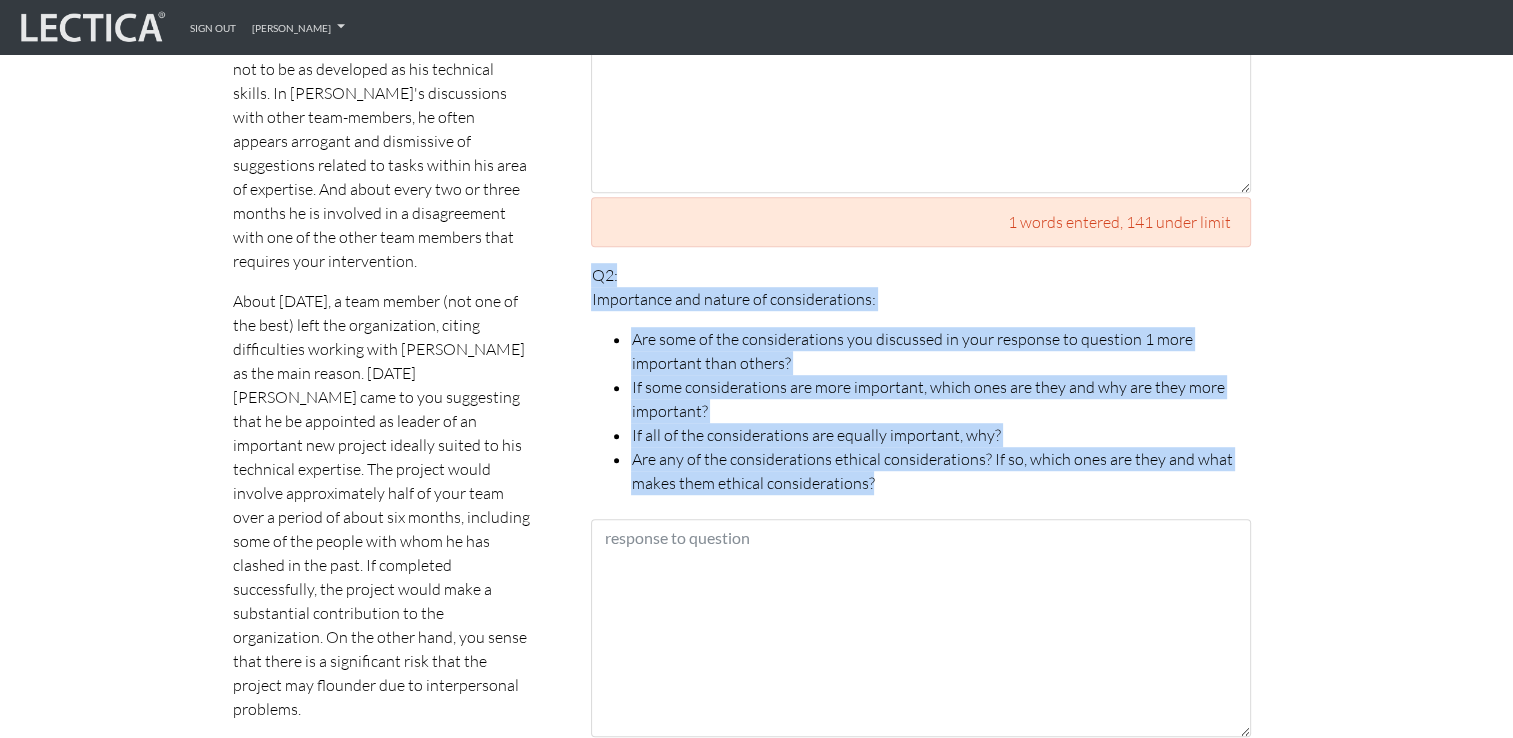 drag, startPoint x: 572, startPoint y: 242, endPoint x: 993, endPoint y: 458, distance: 473.17755 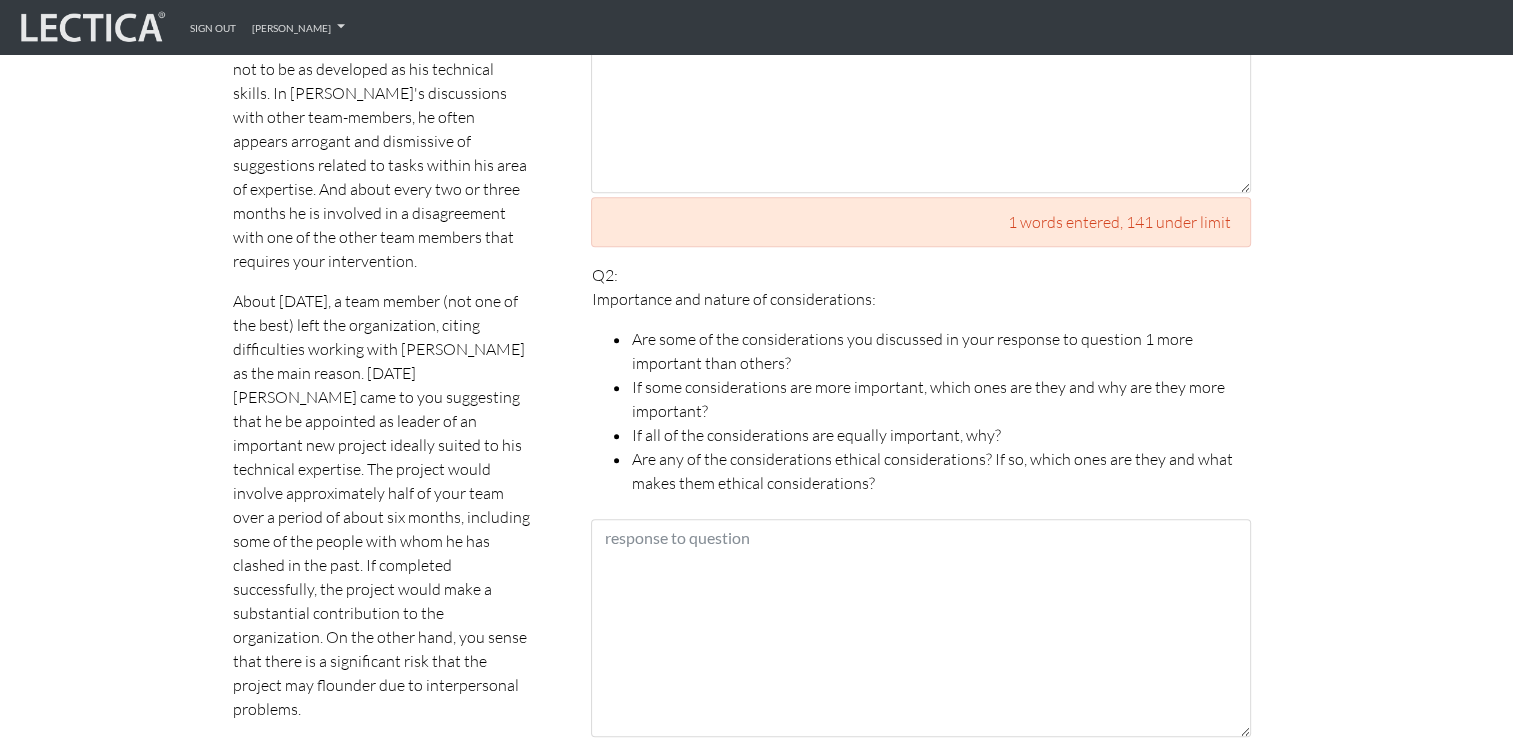 click on "Are some of the considerations you discussed in your response to question 1 more important than others?" at bounding box center [941, 351] 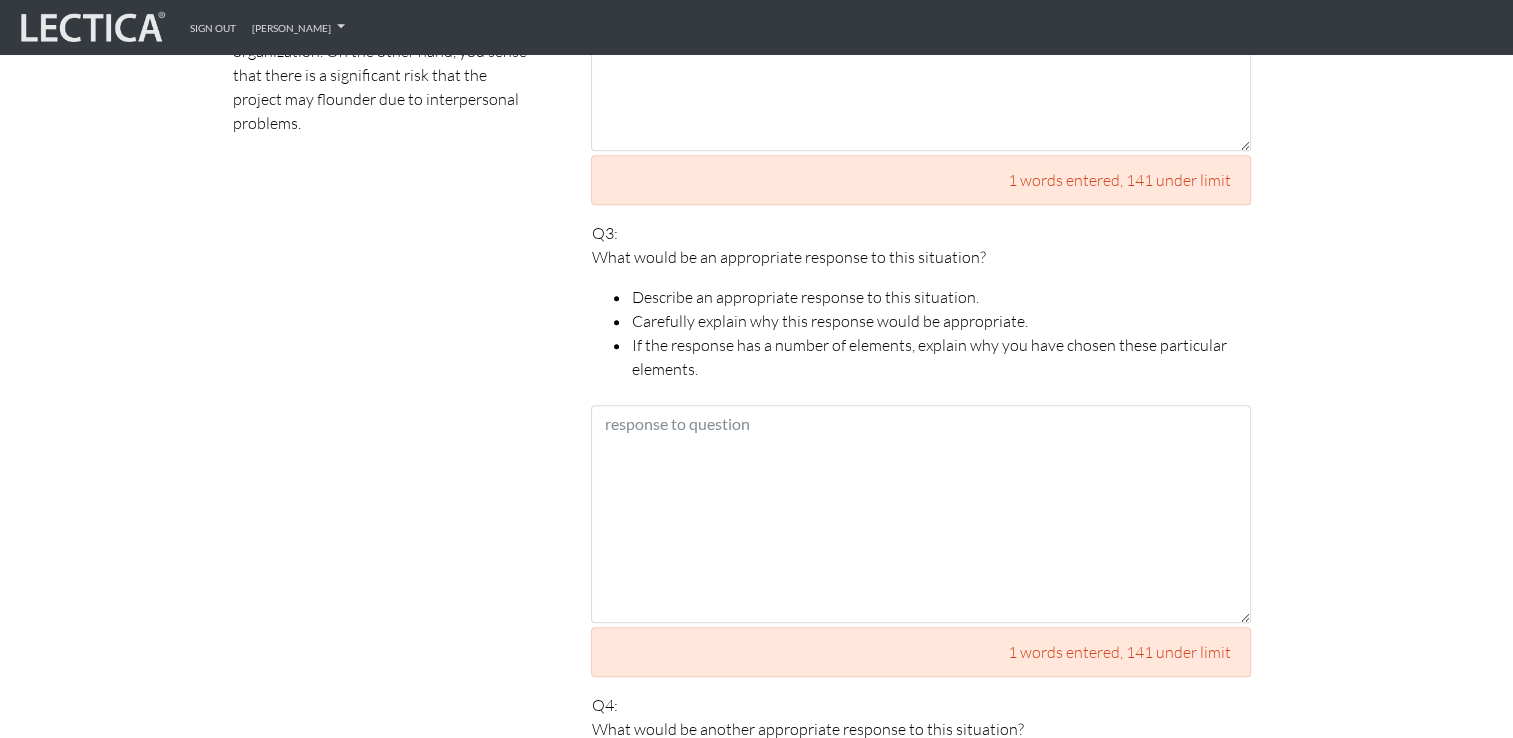 scroll, scrollTop: 1878, scrollLeft: 0, axis: vertical 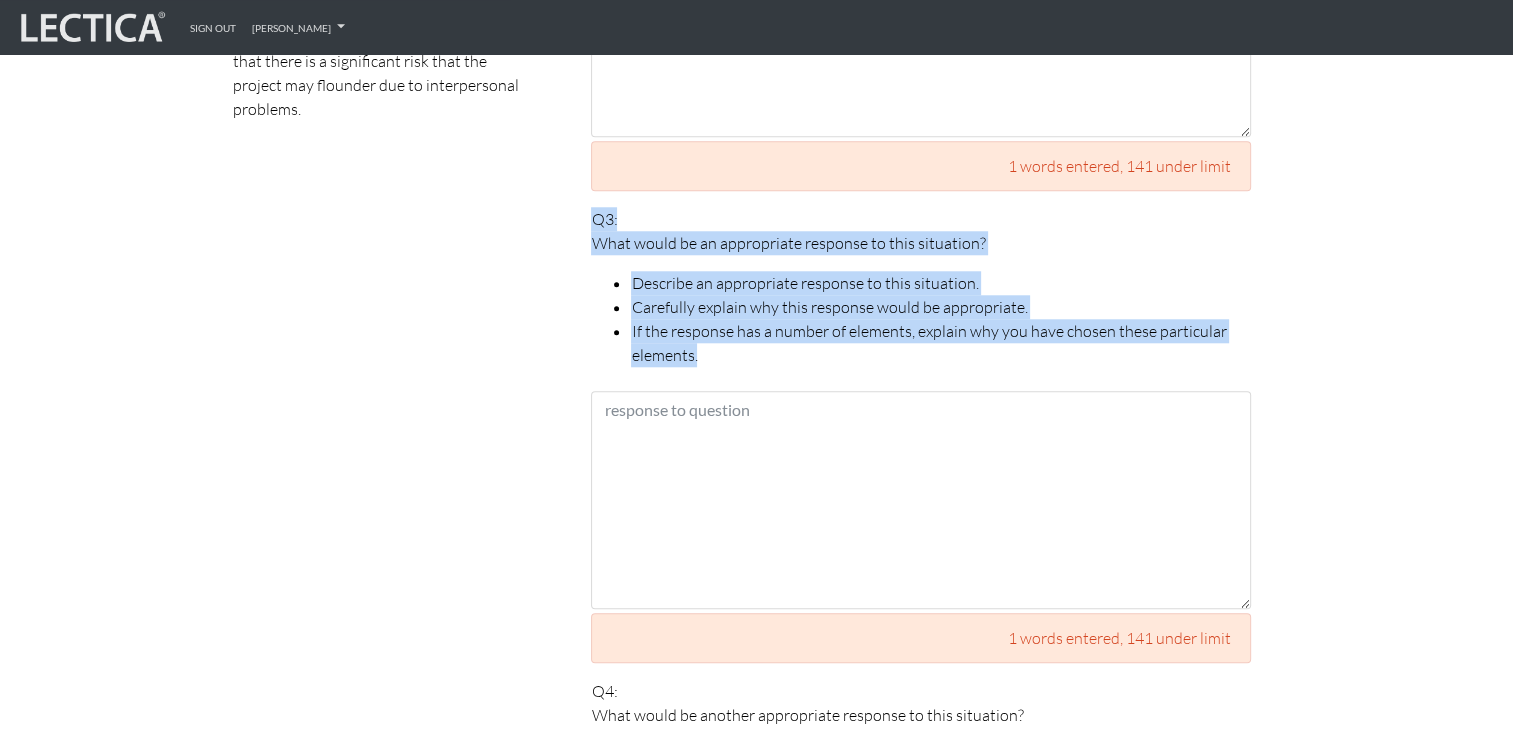 drag, startPoint x: 592, startPoint y: 194, endPoint x: 772, endPoint y: 330, distance: 225.60143 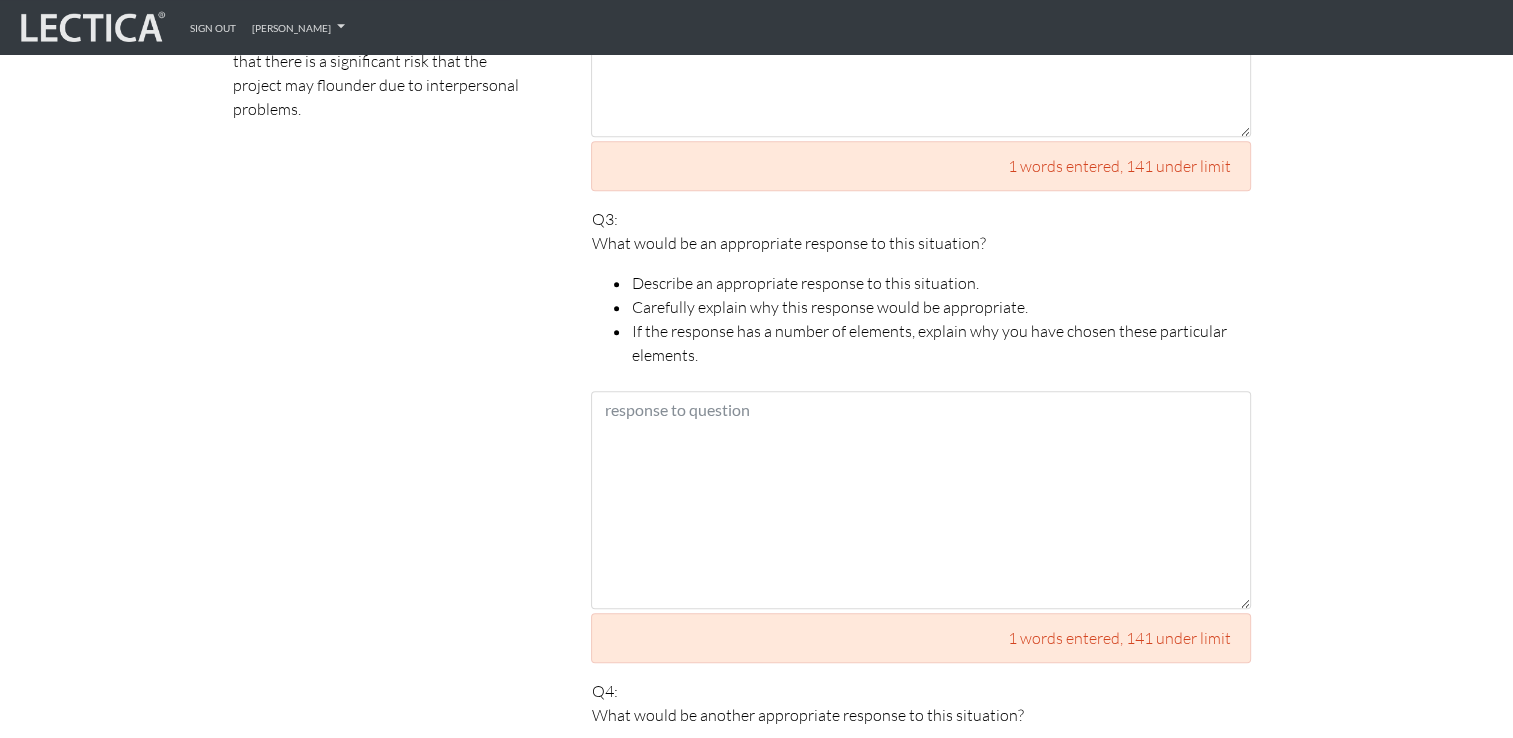 click on "Scores are more accurate when your spelling is correct, and when you explain your answers thoroughly, make your best effort, and do your own work!
Your dilemma   You lead a small organization. Overall your team is performing well, however the range of abilities within your team varies widely. In particular, one member of your team, John, has world-class technical skills and a track record of producing superior work when working on his own. However, his people-skills appear not to be as developed as his technical skills. In John's discussions with other team-members, he often appears arrogant and dismissive of suggestions related to tasks within his area of expertise. And about every two or three months he is involved in a disagreement with one of the other team members that requires your intervention." at bounding box center [382, 550] 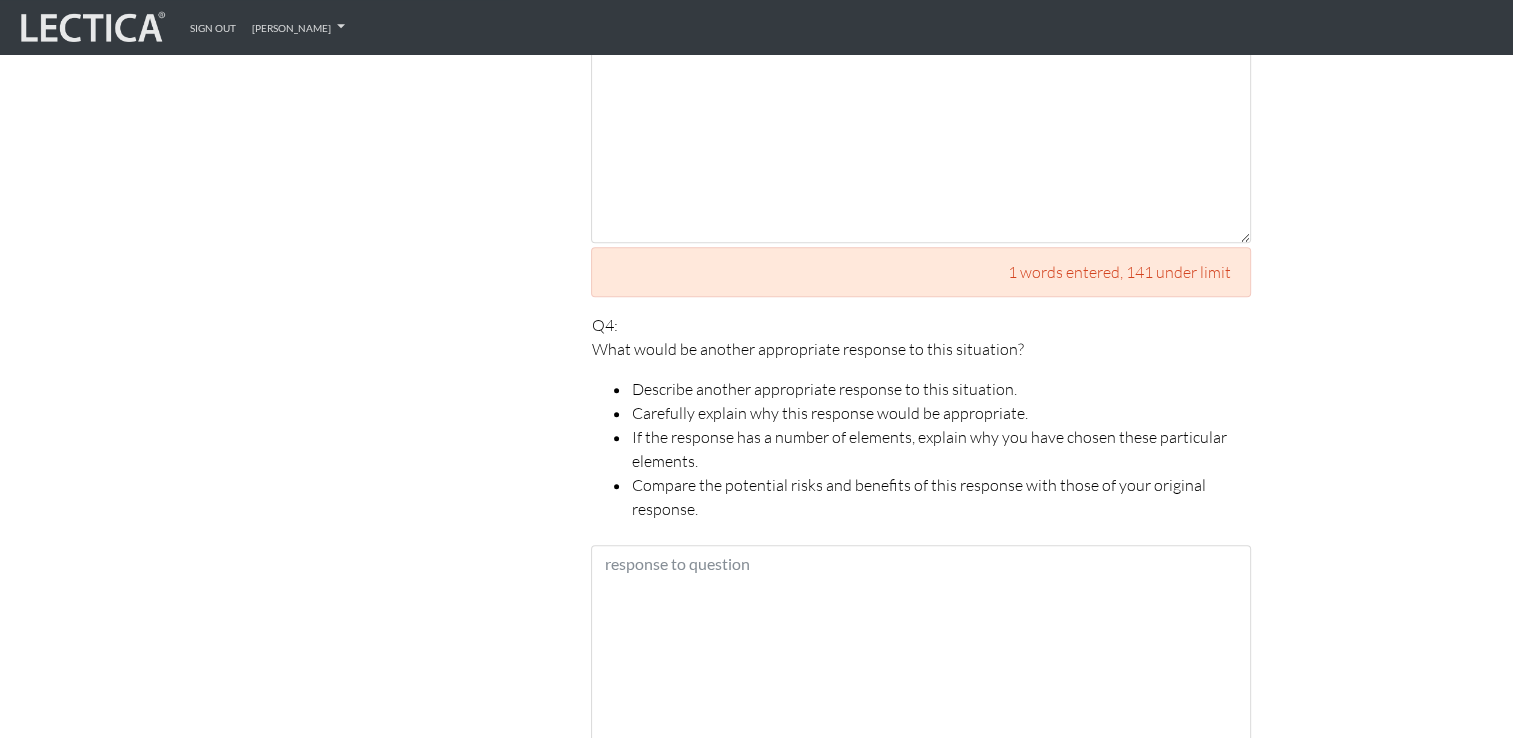 scroll, scrollTop: 2278, scrollLeft: 0, axis: vertical 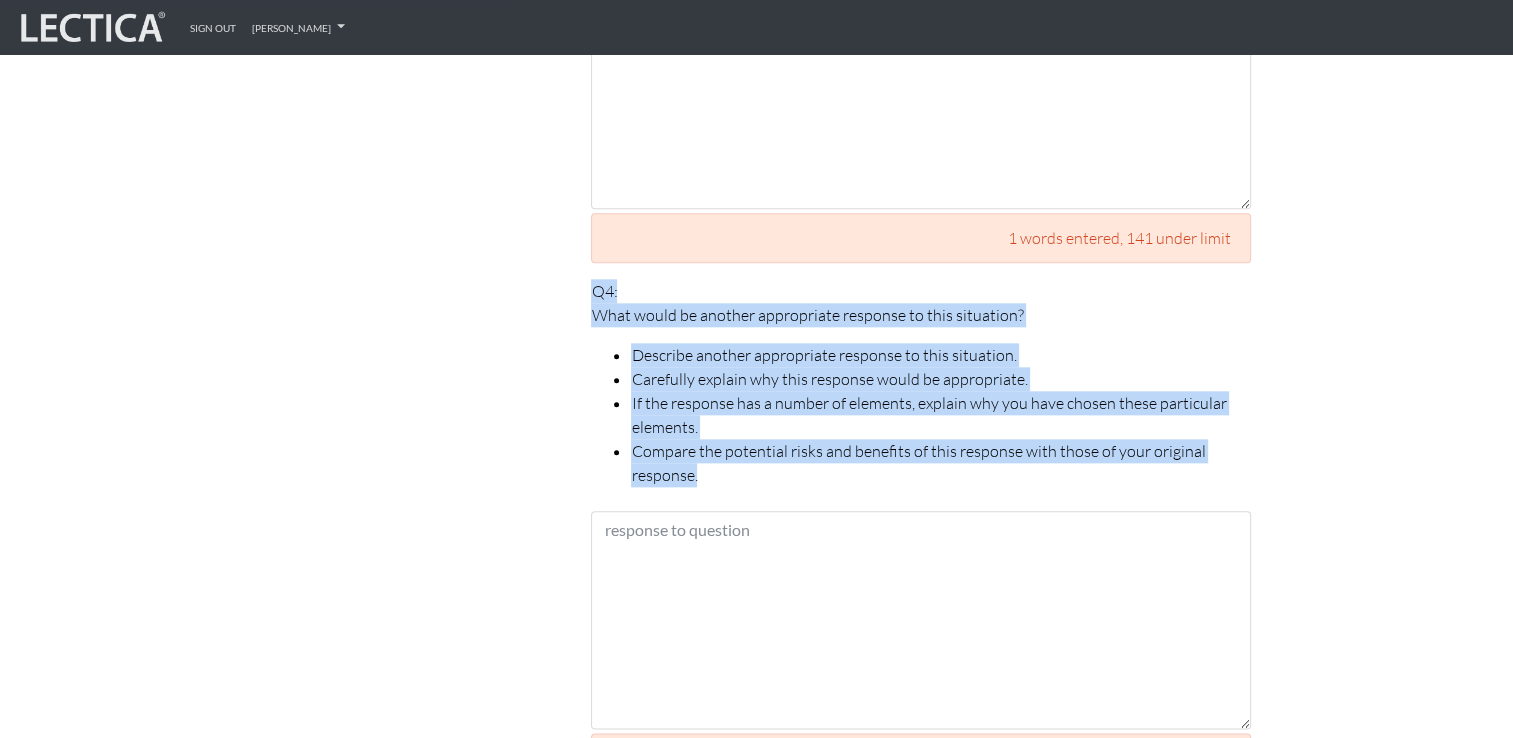 drag, startPoint x: 592, startPoint y: 254, endPoint x: 816, endPoint y: 445, distance: 294.3756 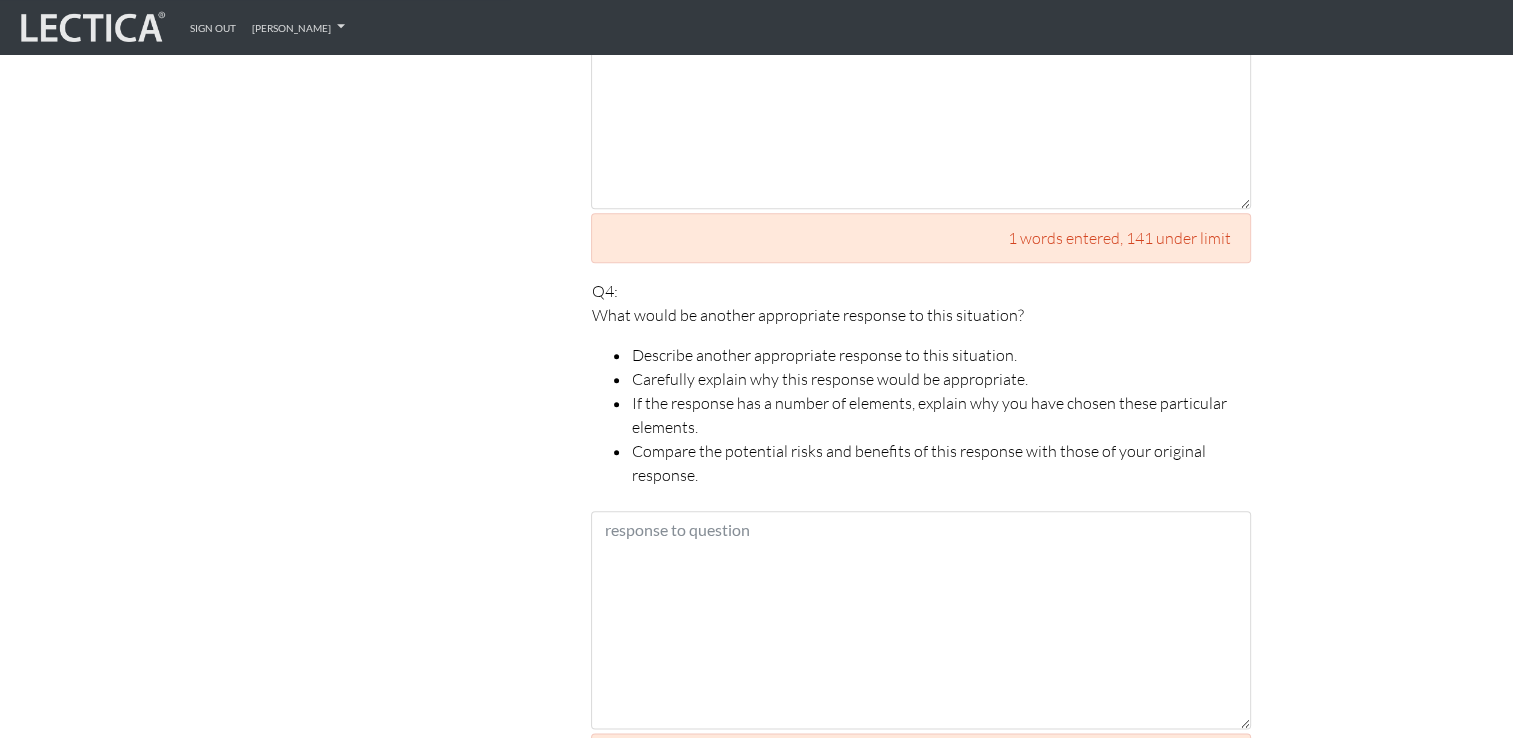click on "Scores are more accurate when your spelling is correct, and when you explain your answers thoroughly, make your best effort, and do your own work!
Your dilemma   You lead a small organization. Overall your team is performing well, however the range of abilities within your team varies widely. In particular, one member of your team, John, has world-class technical skills and a track record of producing superior work when working on his own. However, his people-skills appear not to be as developed as his technical skills. In John's discussions with other team-members, he often appears arrogant and dismissive of suggestions related to tasks within his area of expertise. And about every two or three months he is involved in a disagreement with one of the other team members that requires your intervention." at bounding box center (382, 150) 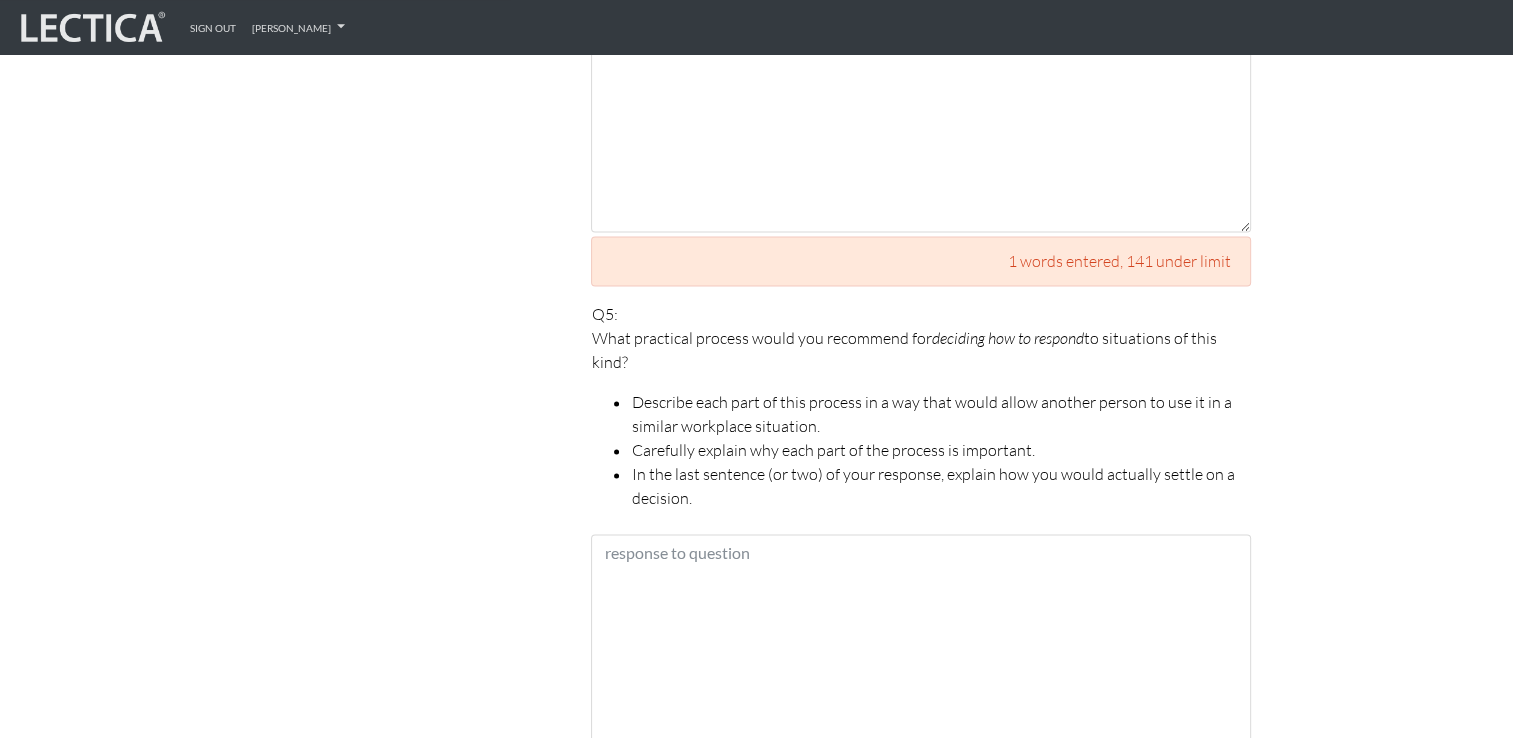 scroll, scrollTop: 2778, scrollLeft: 0, axis: vertical 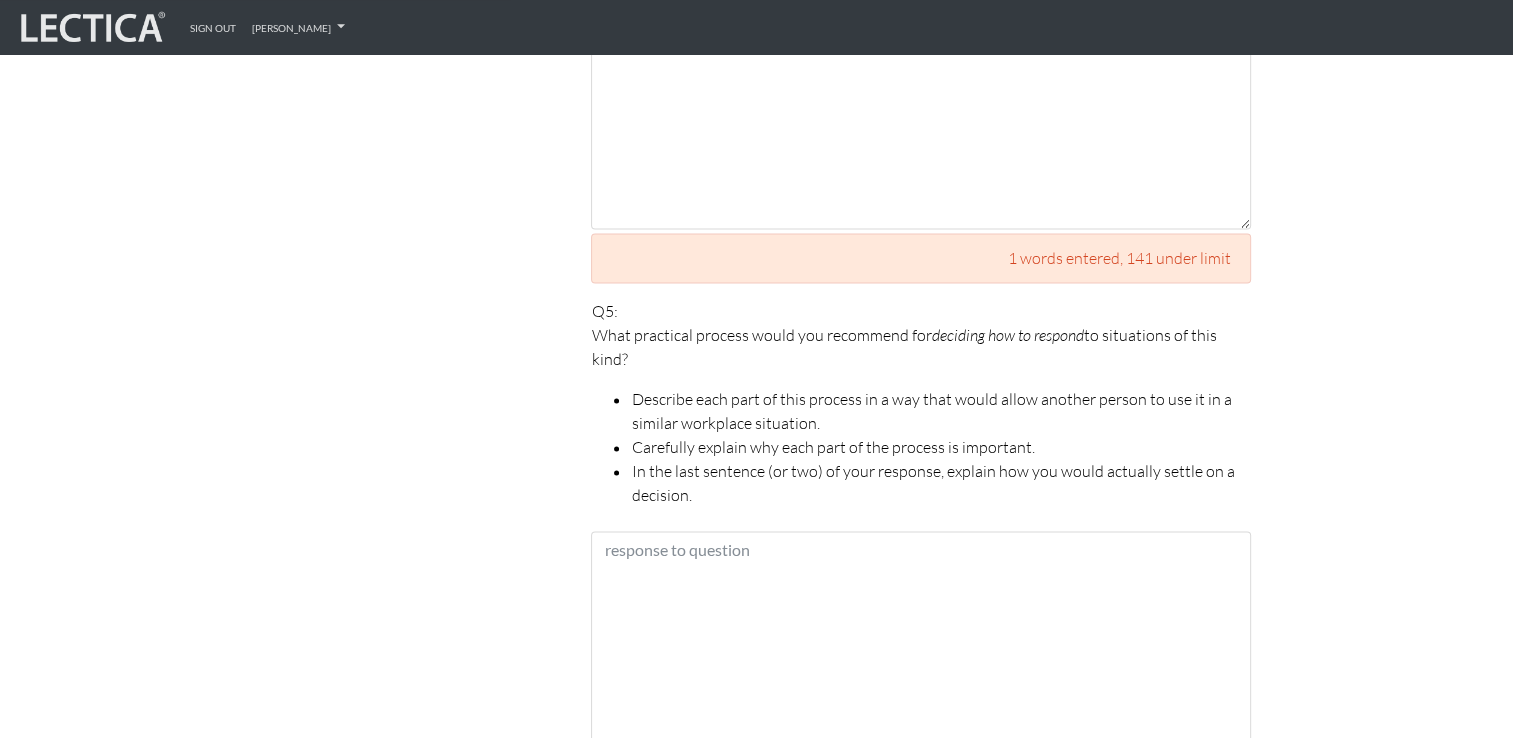 click on "Scores are more accurate when your spelling is correct, and when you explain your answers thoroughly, make your best effort, and do your own work!
Your dilemma   You lead a small organization. Overall your team is performing well, however the range of abilities within your team varies widely. In particular, one member of your team, John, has world-class technical skills and a track record of producing superior work when working on his own. However, his people-skills appear not to be as developed as his technical skills. In John's discussions with other team-members, he often appears arrogant and dismissive of suggestions related to tasks within his area of expertise. And about every two or three months he is involved in a disagreement with one of the other team members that requires your intervention." at bounding box center [382, -350] 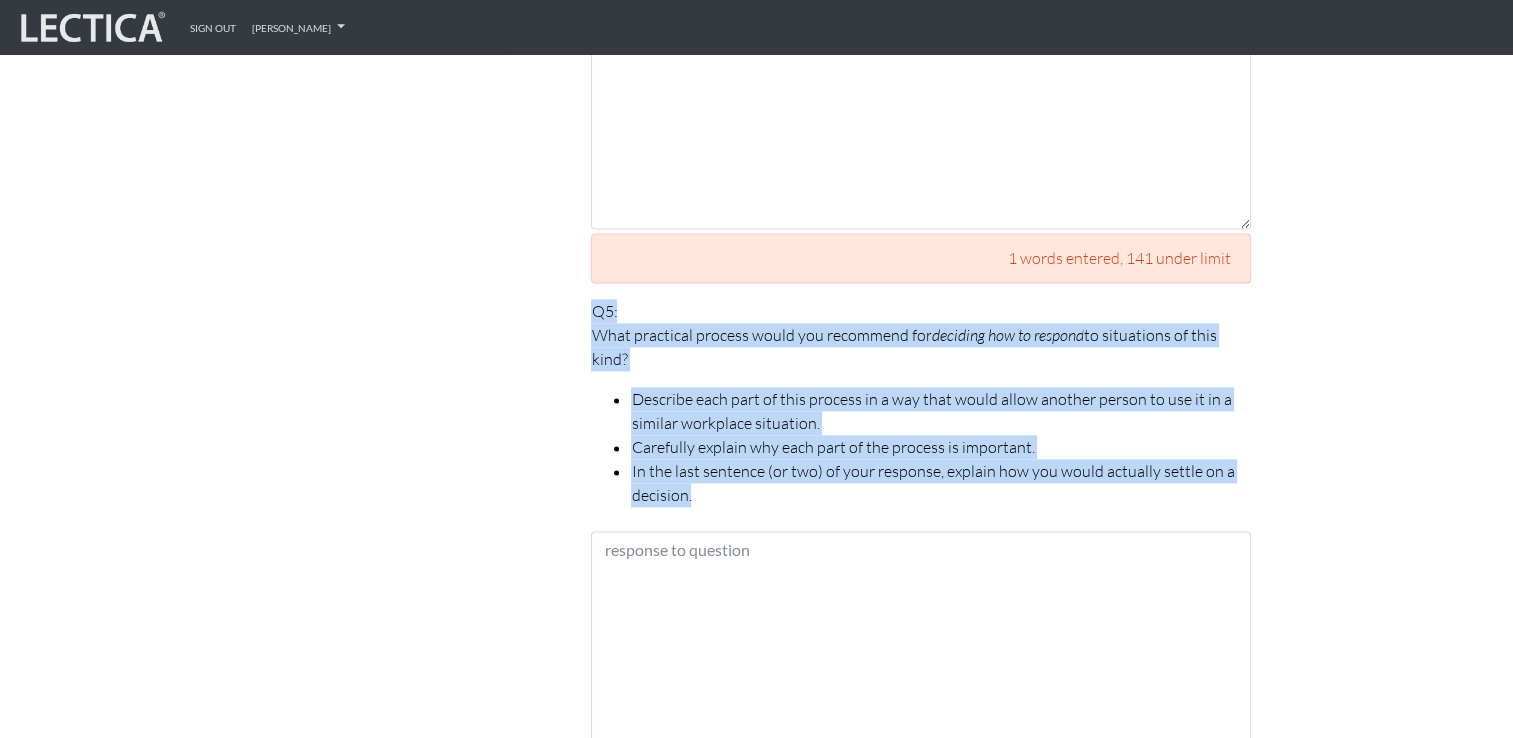 drag, startPoint x: 583, startPoint y: 281, endPoint x: 720, endPoint y: 464, distance: 228.60008 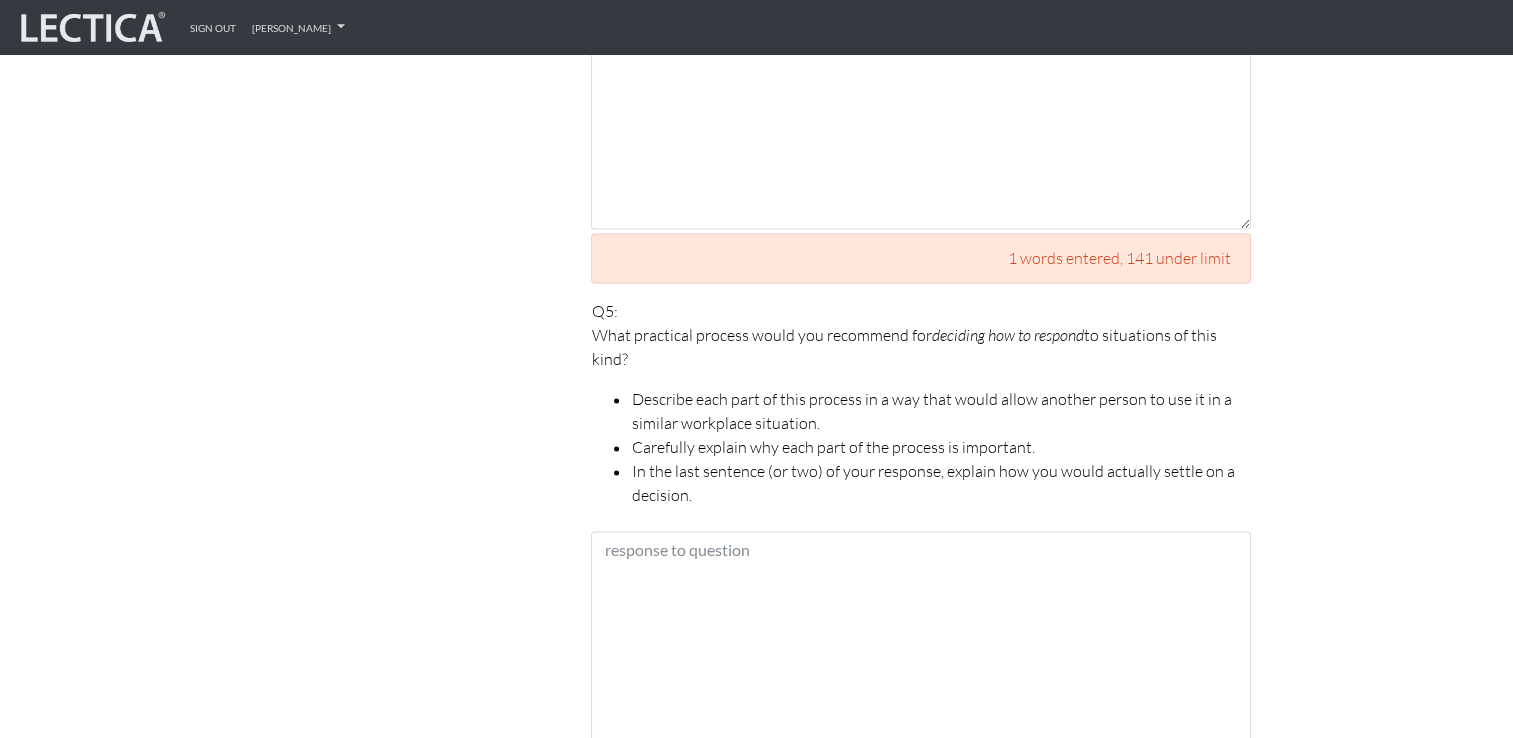 click on "Scores are more accurate when your spelling is correct, and when you explain your answers thoroughly, make your best effort, and do your own work!
Your dilemma   You lead a small organization. Overall your team is performing well, however the range of abilities within your team varies widely. In particular, one member of your team, John, has world-class technical skills and a track record of producing superior work when working on his own. However, his people-skills appear not to be as developed as his technical skills. In John's discussions with other team-members, he often appears arrogant and dismissive of suggestions related to tasks within his area of expertise. And about every two or three months he is involved in a disagreement with one of the other team members that requires your intervention." at bounding box center (382, -350) 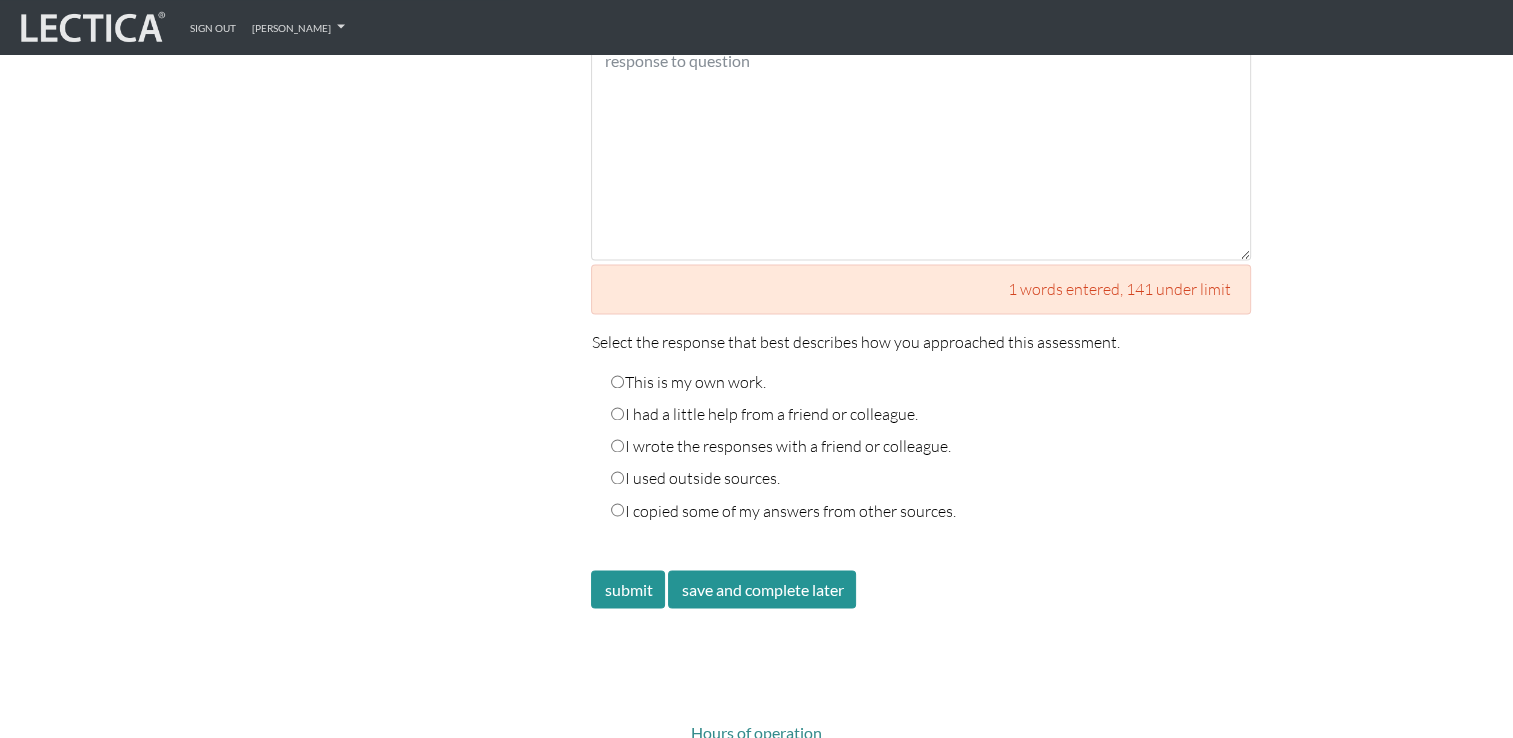 scroll, scrollTop: 3278, scrollLeft: 0, axis: vertical 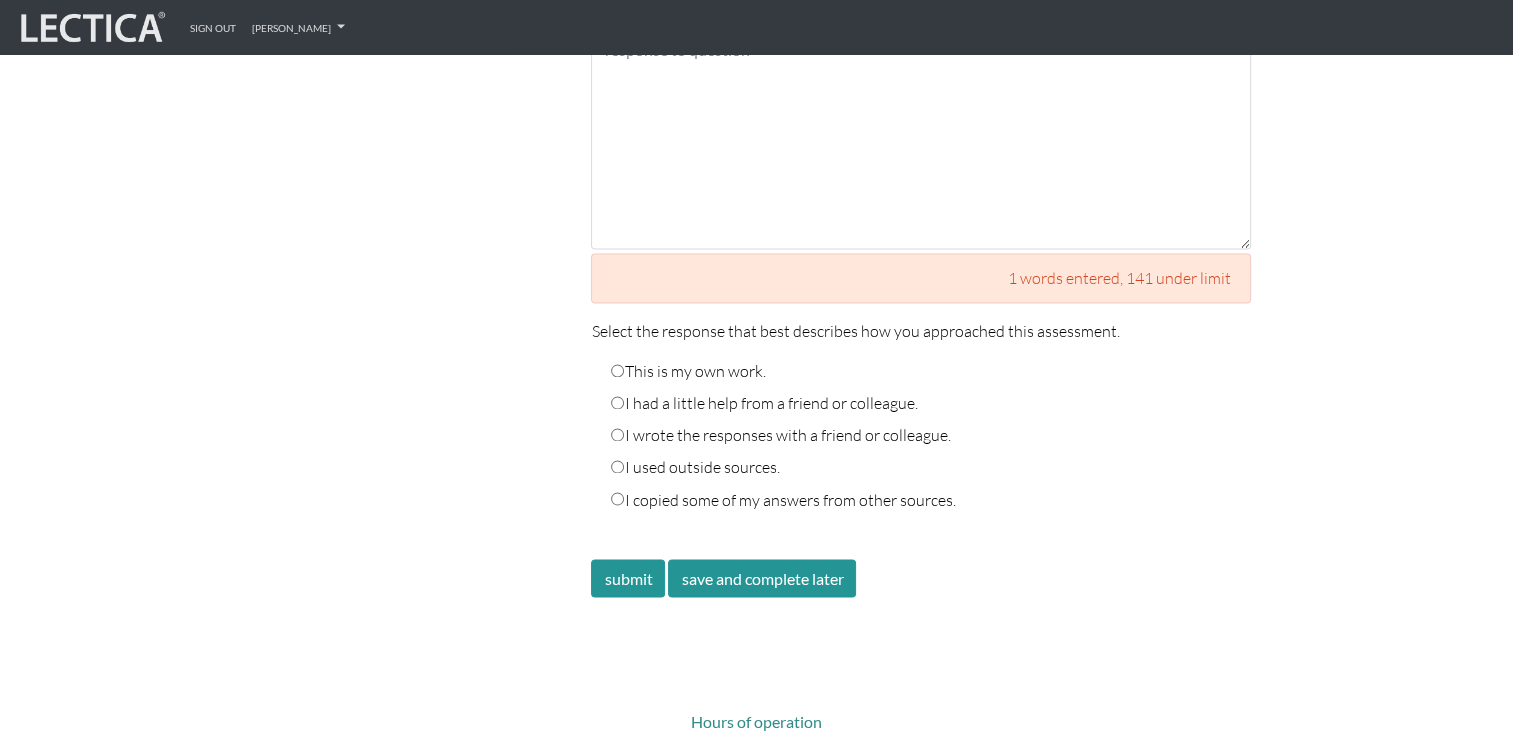 drag, startPoint x: 563, startPoint y: 301, endPoint x: 964, endPoint y: 482, distance: 439.95682 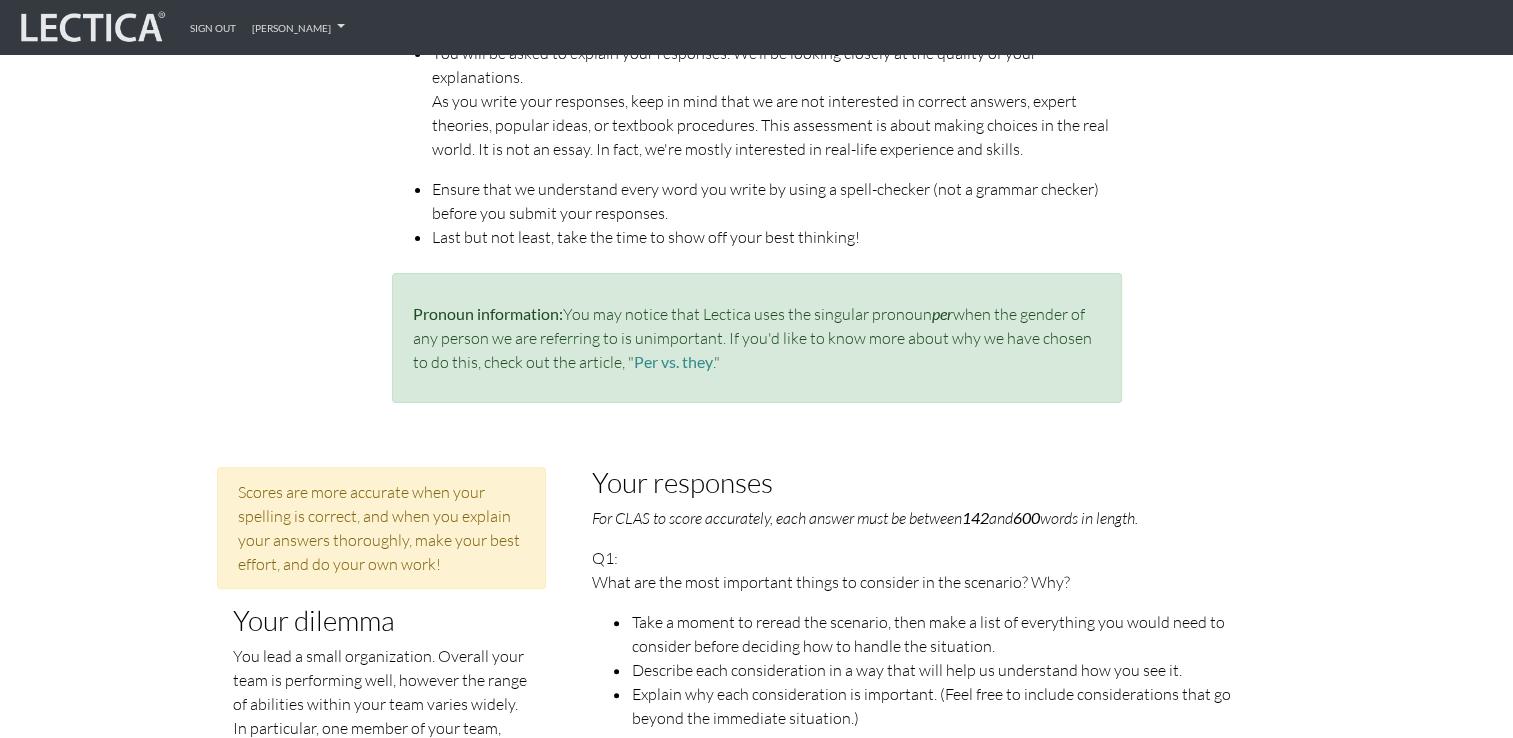 scroll, scrollTop: 500, scrollLeft: 0, axis: vertical 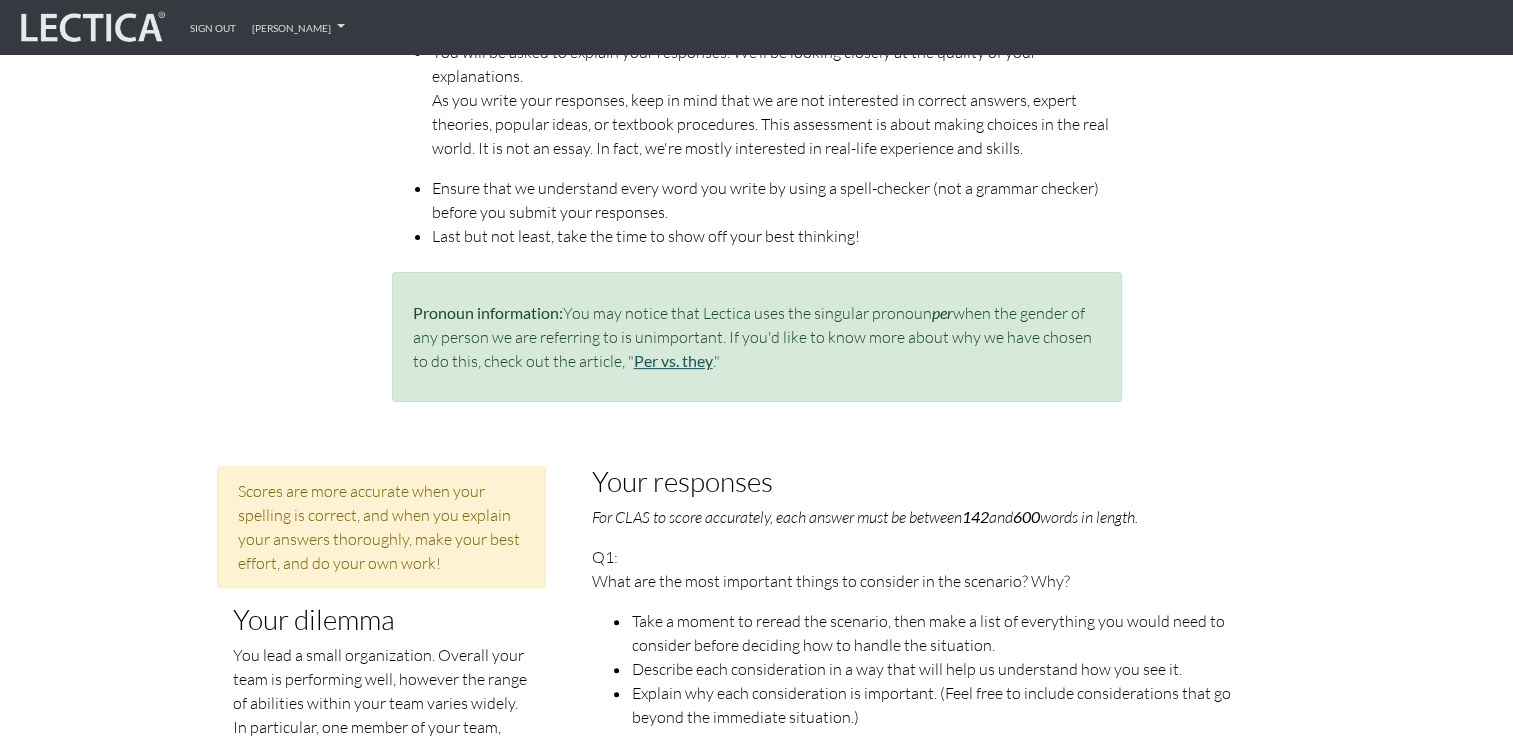 click on "Per vs. they" at bounding box center (673, 360) 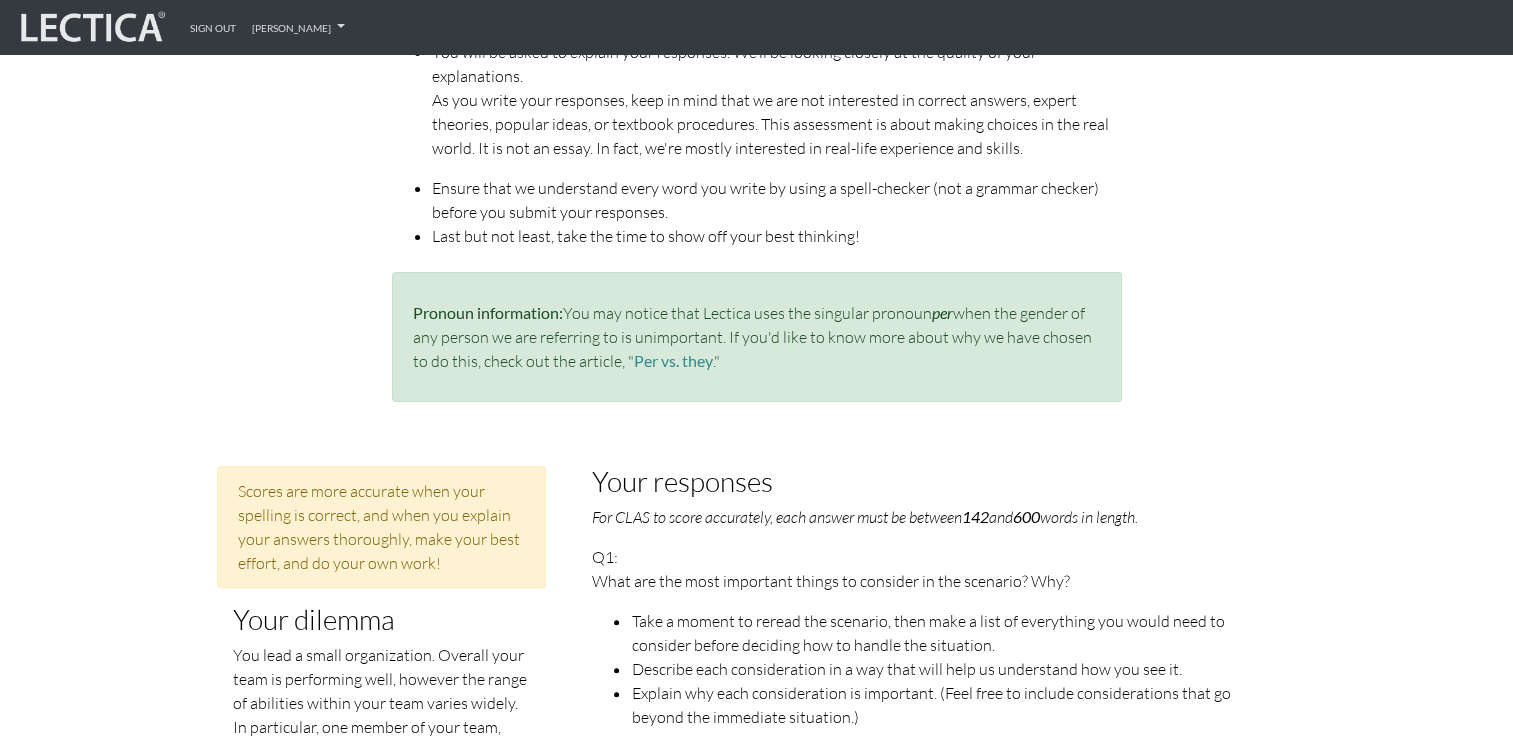 click on "The assessment you are about to take is designed to support you in achieving your personal development goals. The more you share your own ideas, thoughts, and feelings, the more you will get out of this experience.
Do your own work!  There isn't any point in taking a Lectical Assessment if you consult outside sources or use Grammar checkers or AI in any way.
Before you begin writing, please read these important guidelines:
Read all of the prompts. Then, reread each prompt before responding to it. In other words, make sure you are responding to the prompt as written.
You will be asked to explain your responses. We’ll be looking closely at the quality of your explanations.
As you write your responses, keep in mind that we are not interested in correct answers, expert theories, popular ideas, or textbook procedures. This assessment is about making choices in the real world. It is not an essay. In fact, we're mostly interested in real-life experience and skills.
Pronoun information:" at bounding box center [757, 81] 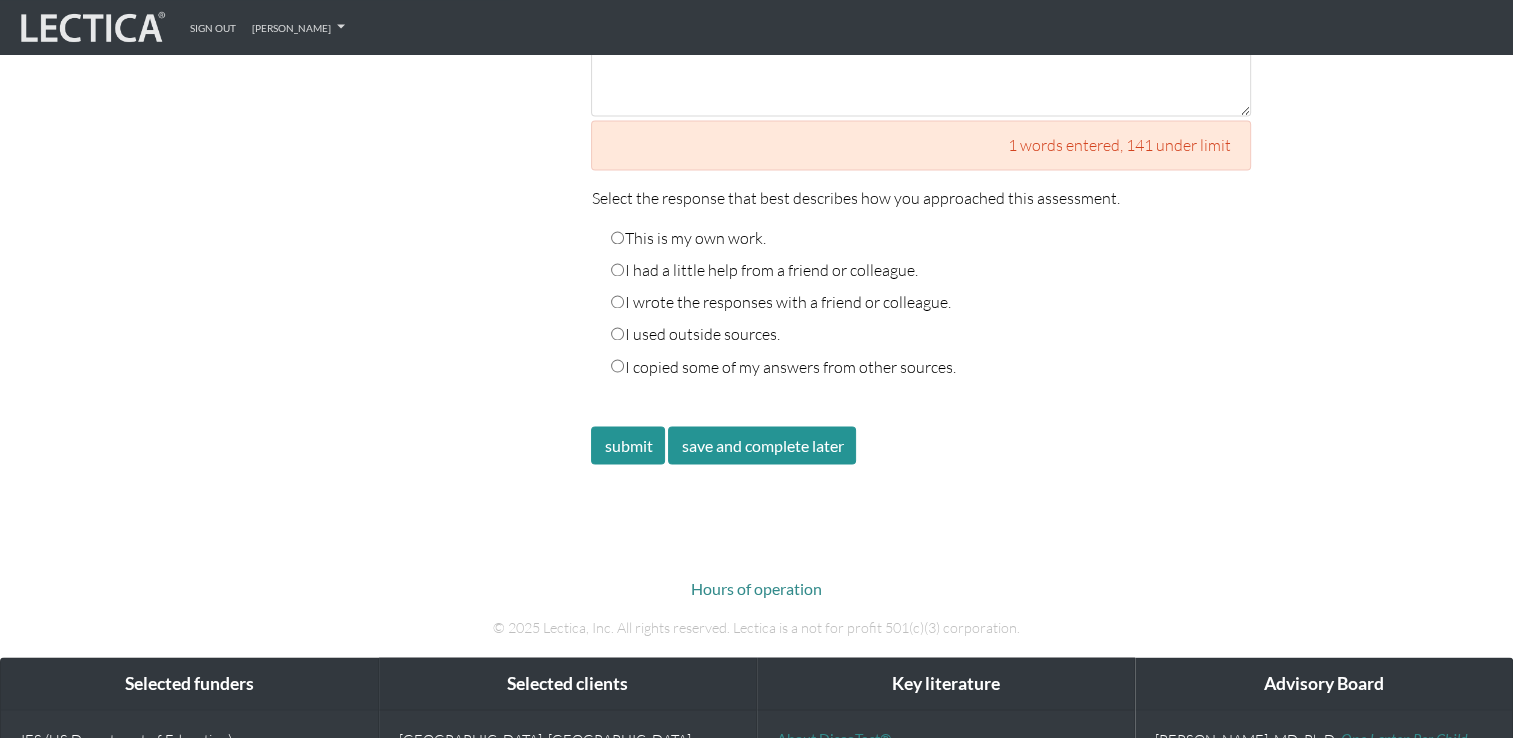 scroll, scrollTop: 3600, scrollLeft: 0, axis: vertical 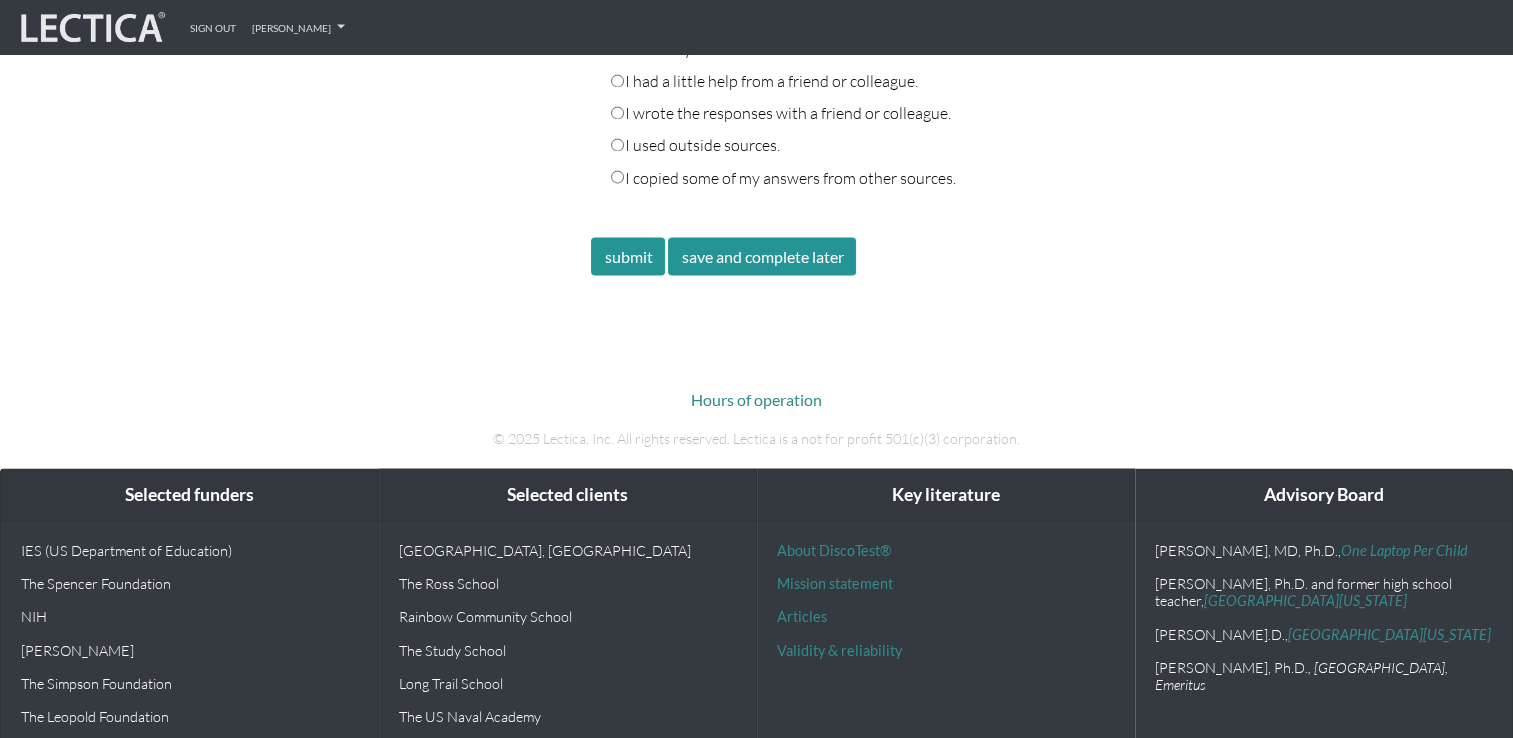 click on "Your responses
For CLAS to score accurately, each answer must be between  142  and  600  words in length.
Q1:  What are the most important things to consider in the scenario? Why?
Take a moment to reread the scenario, then make a list of everything you would need to consider before deciding how to handle the situation.
Describe each consideration in a way that will help us understand how you see it.
Explain why each consideration is important. (Feel free to include considerations that go beyond the immediate situation.)
1 words entered
, 141 under limit   Q2:  Importance and nature of considerations:
Are some of the considerations you discussed in your response to question 1 more important than others?
If some considerations are more important, which ones are they and why are they more important?
If all of the considerations are equally important, why?
, 141 under limit   Q3:" at bounding box center [921, -1172] 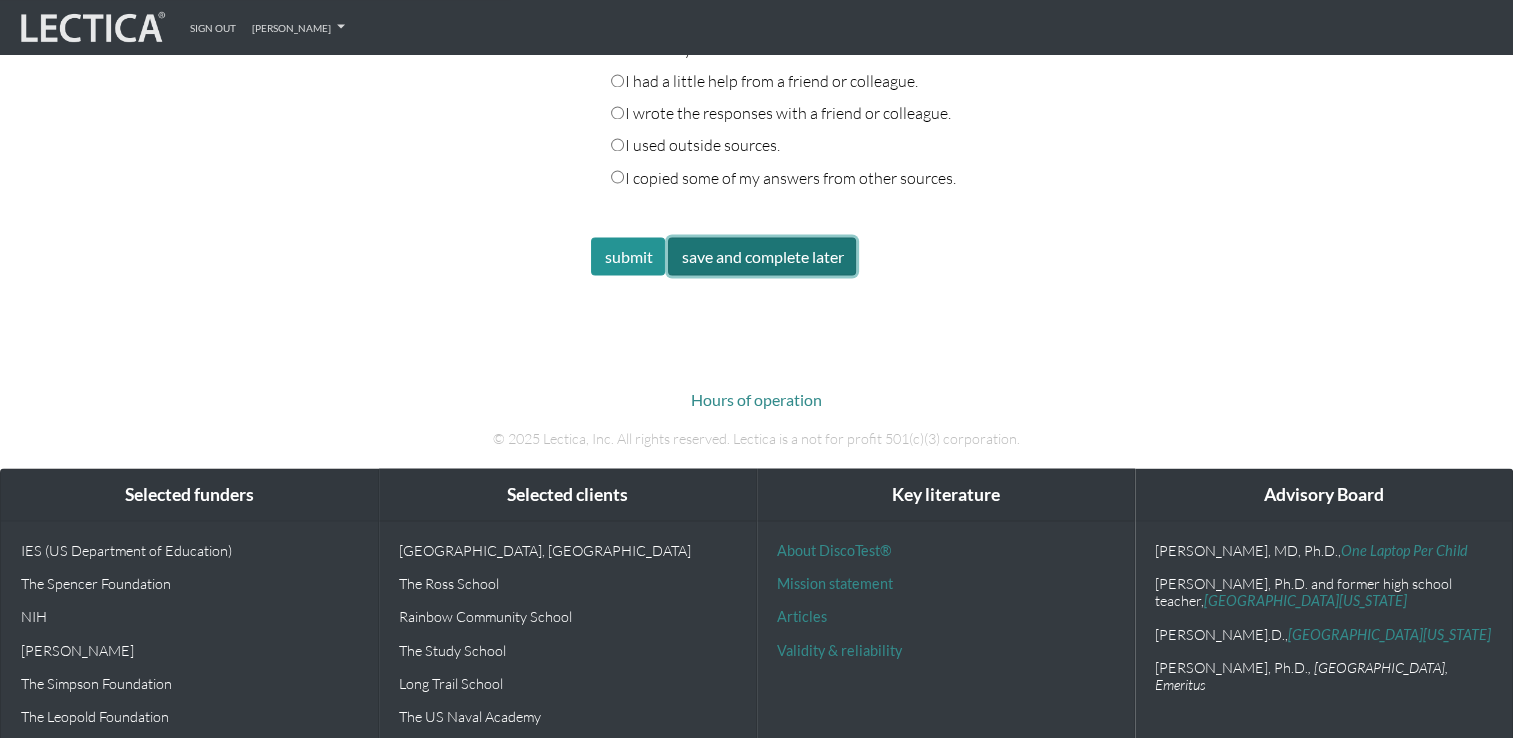click on "save and complete later" at bounding box center [762, 256] 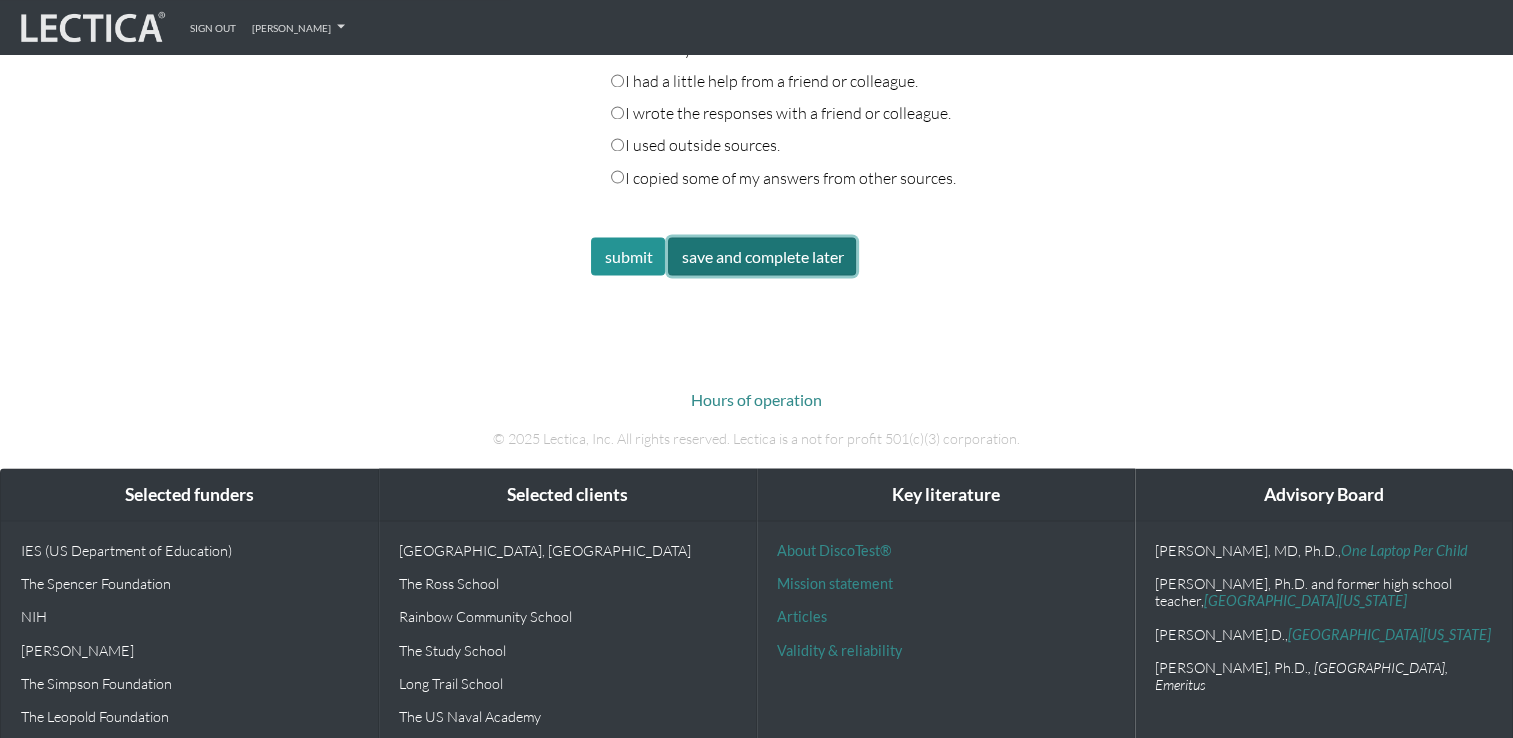 click on "save and complete later" at bounding box center (762, 256) 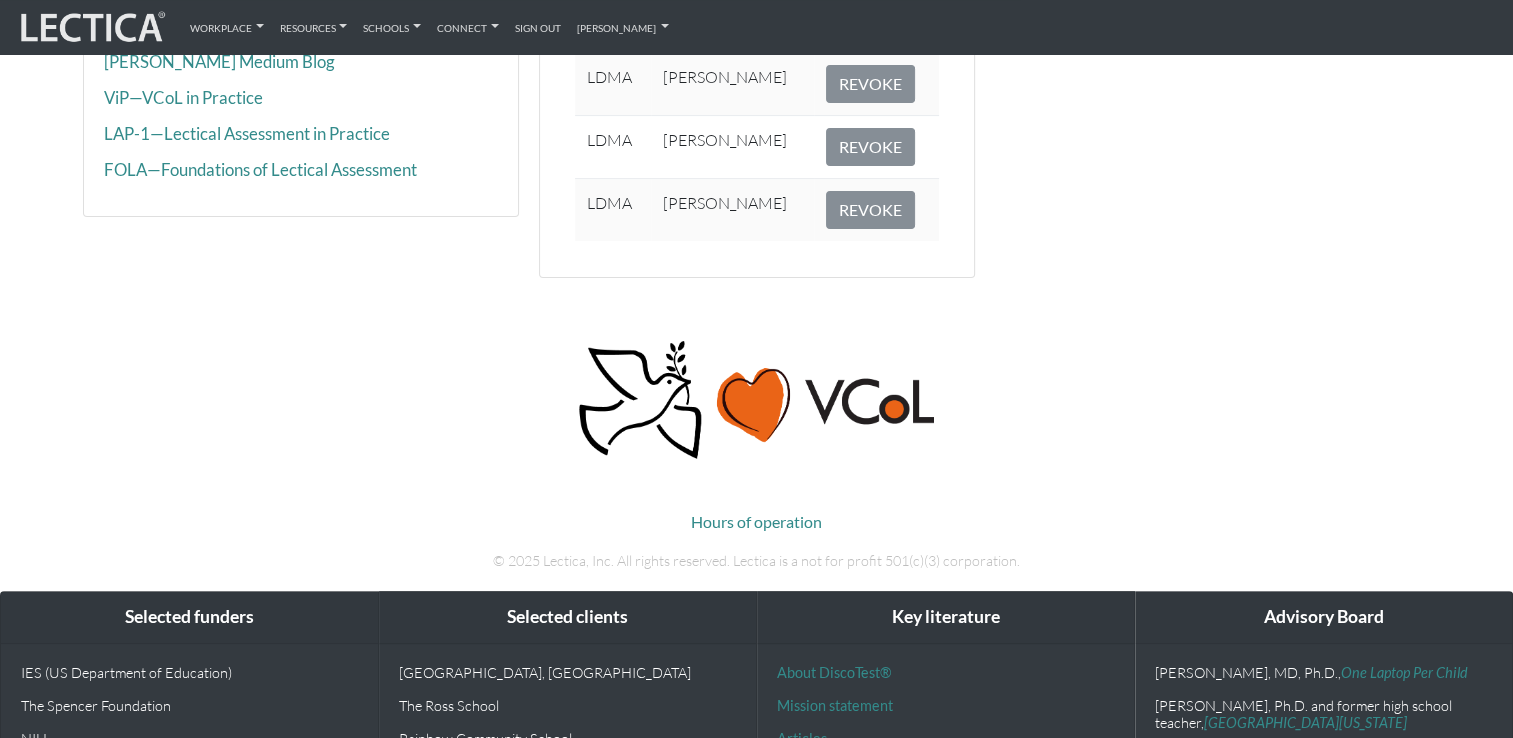 scroll, scrollTop: 700, scrollLeft: 0, axis: vertical 